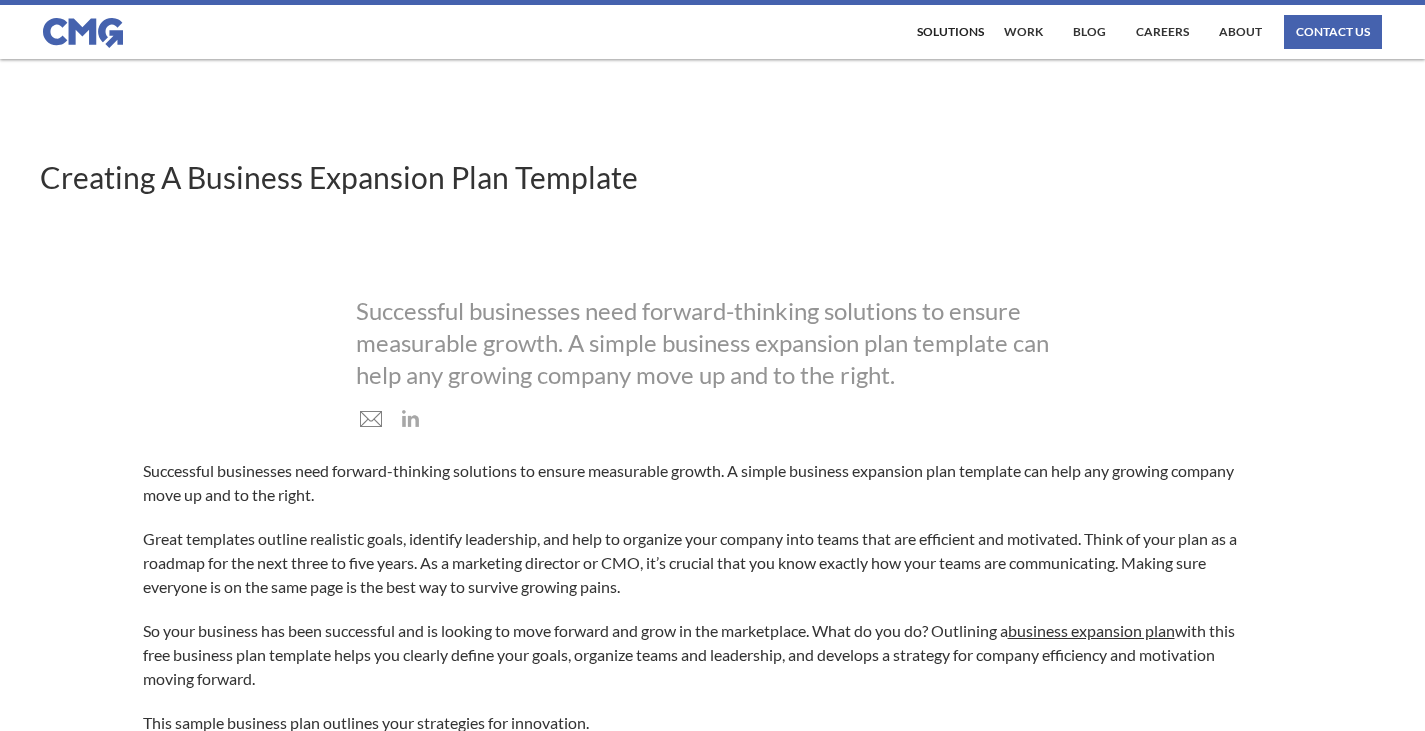 scroll, scrollTop: 800, scrollLeft: 0, axis: vertical 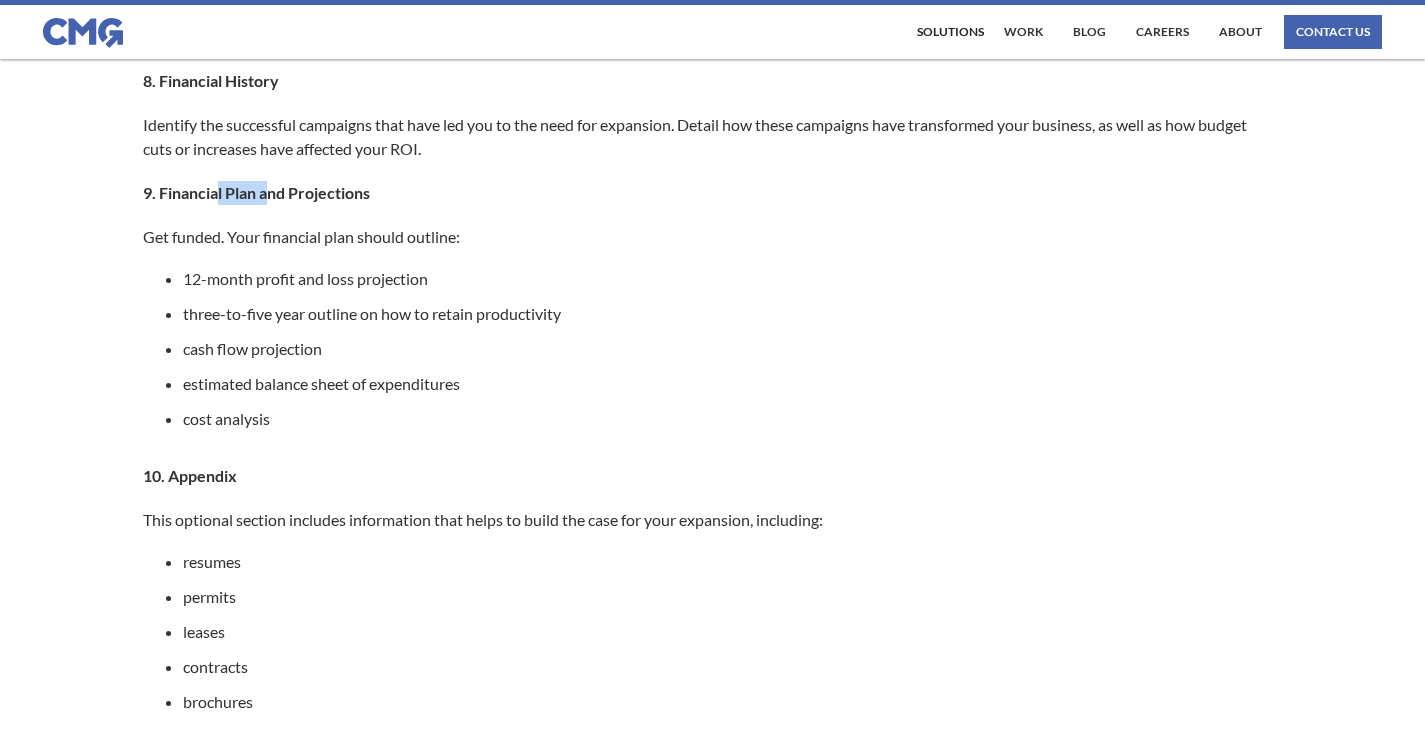 drag, startPoint x: 218, startPoint y: 179, endPoint x: 266, endPoint y: 185, distance: 48.373547 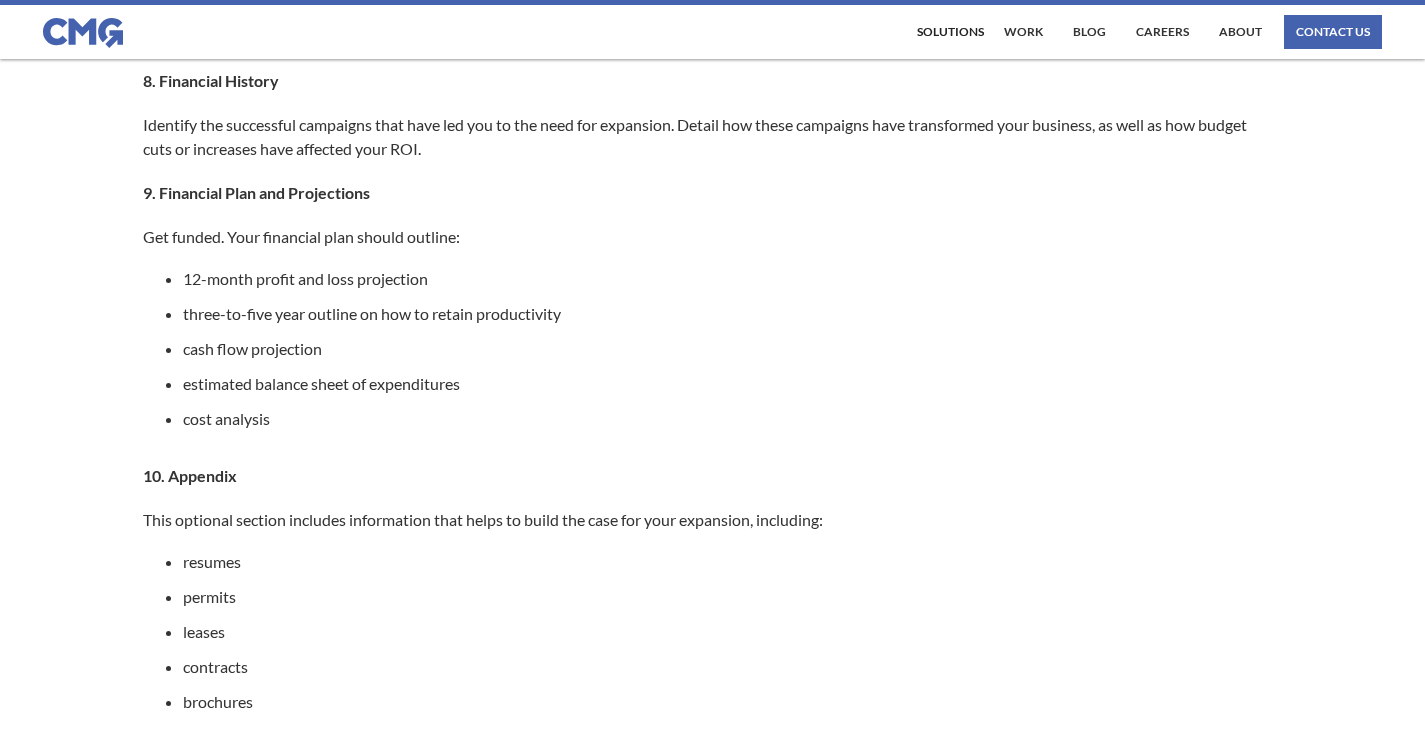 click on "9. Financial Plan and Projections" at bounding box center [256, 192] 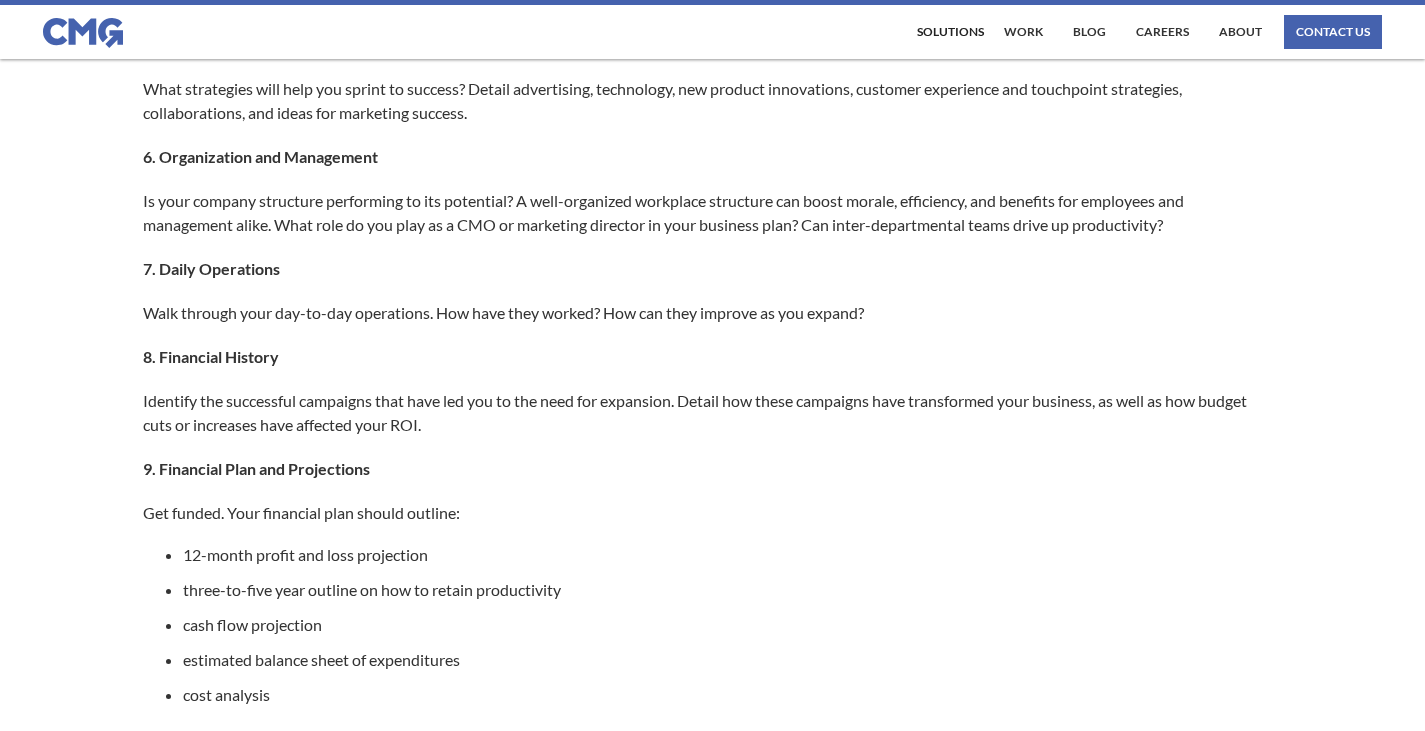 scroll, scrollTop: 1400, scrollLeft: 0, axis: vertical 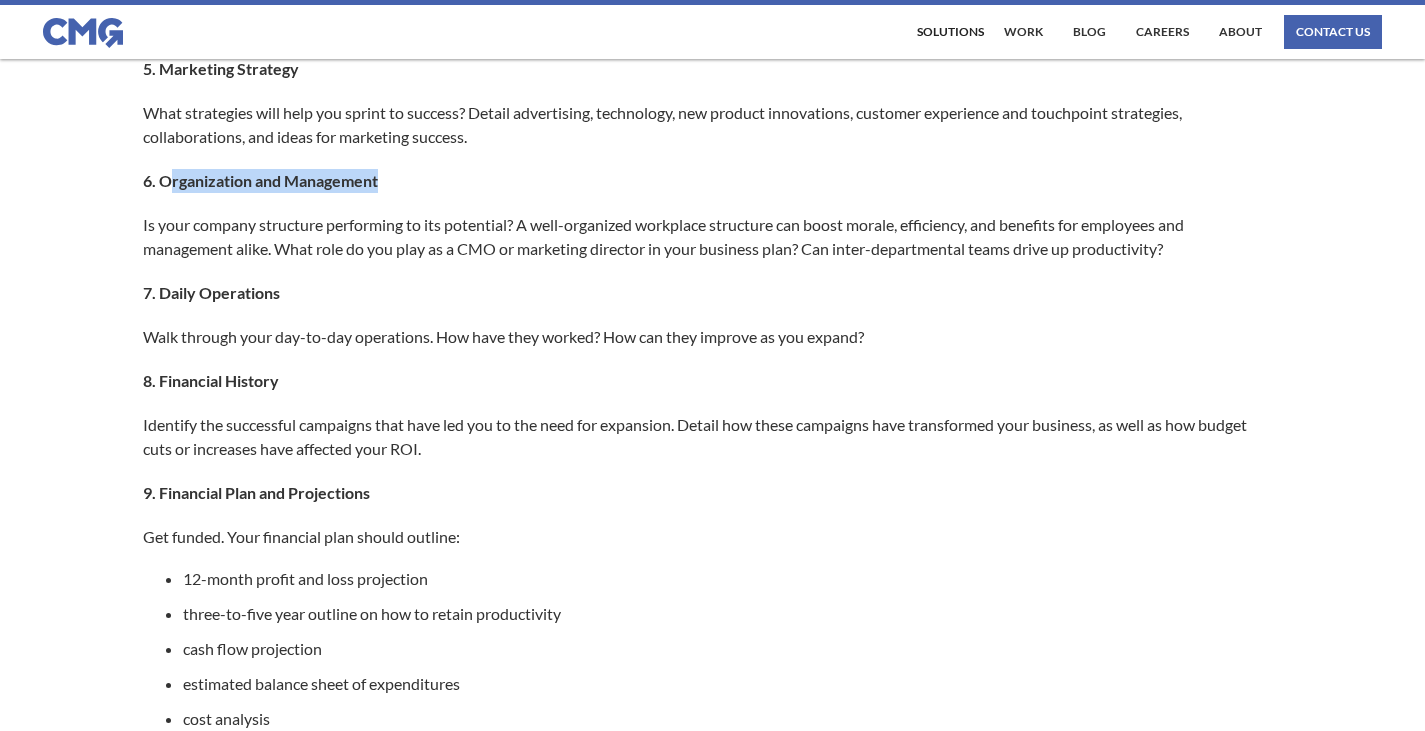 drag, startPoint x: 165, startPoint y: 161, endPoint x: 479, endPoint y: 192, distance: 315.52655 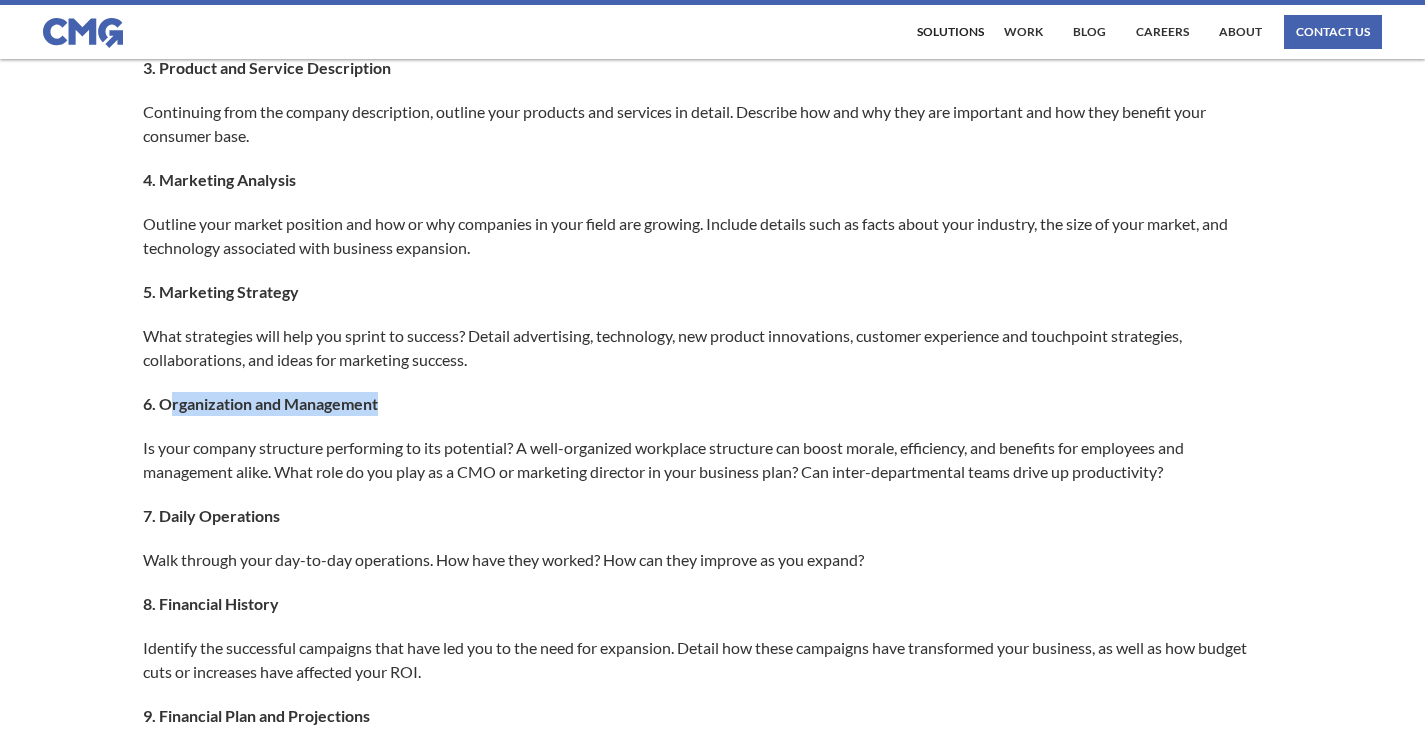 scroll, scrollTop: 1100, scrollLeft: 0, axis: vertical 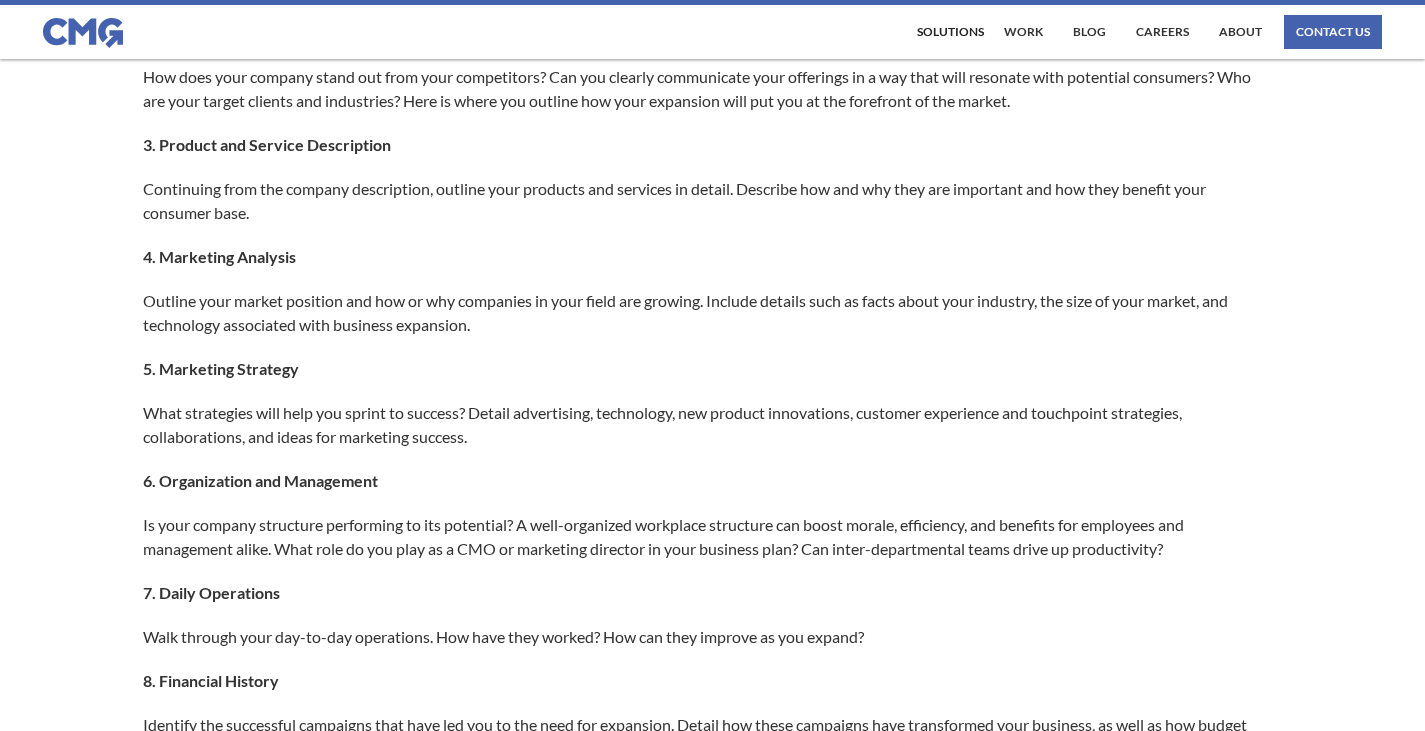drag, startPoint x: 220, startPoint y: 391, endPoint x: 223, endPoint y: 363, distance: 28.160255 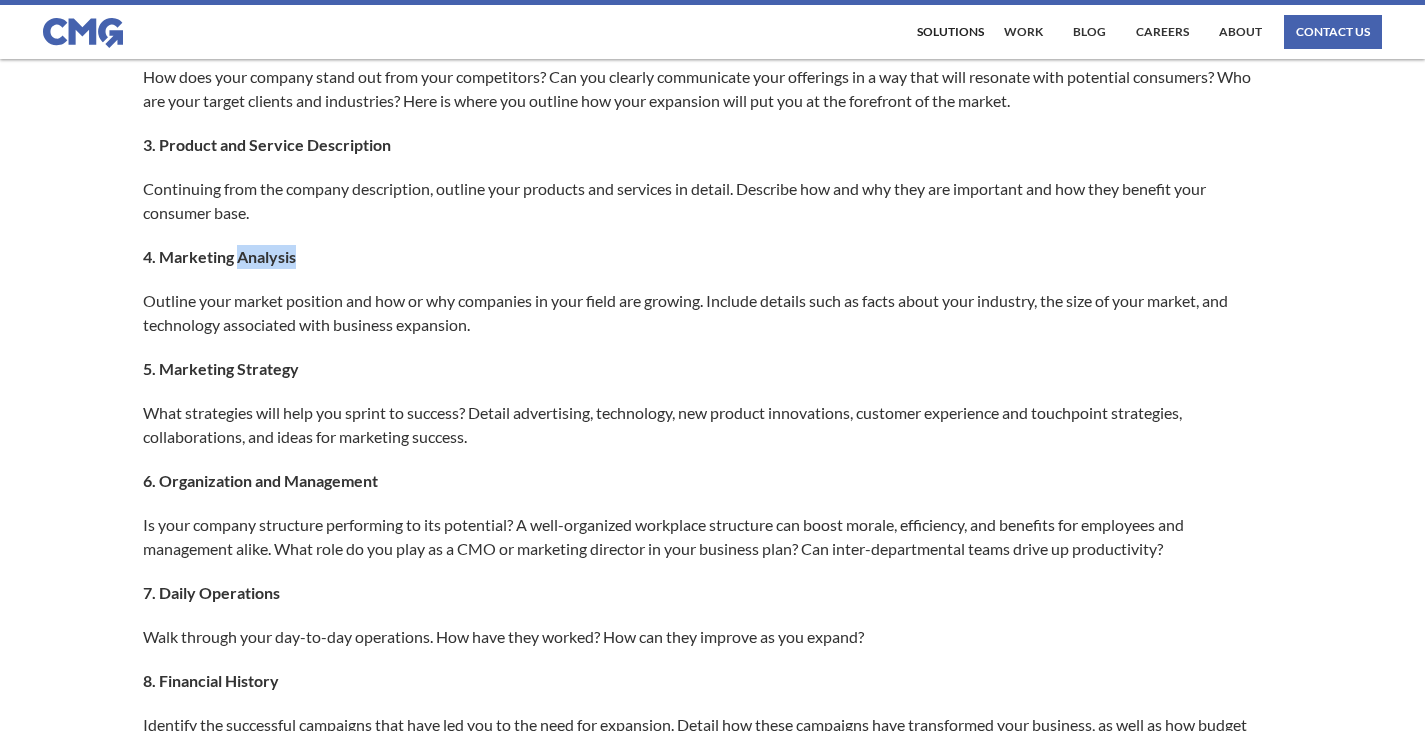 click on "Successful businesses need forward-thinking solutions to ensure measurable growth. A simple business expansion plan template can help any growing company move up and to the right. Great templates outline realistic goals, identify leadership, and help to organize your company into teams that are efficient and motivated. Think of your plan as a roadmap for the next three to five years. As a marketing director or CMO, it’s crucial that you know exactly how your teams are communicating. Making sure everyone is on the same page is the best way to survive growing pains. So your business has been successful and is looking to move forward and grow in the marketplace. What do you do? Outlining a  business expansion plan  with this free   business plan template helps you clearly define your goals, organize teams and leadership, and develops a strategy for company efficiency and motivation moving forward. This sample business plan outlines your strategies for innovation. growth plan template many strategies resumes" at bounding box center [713, 568] 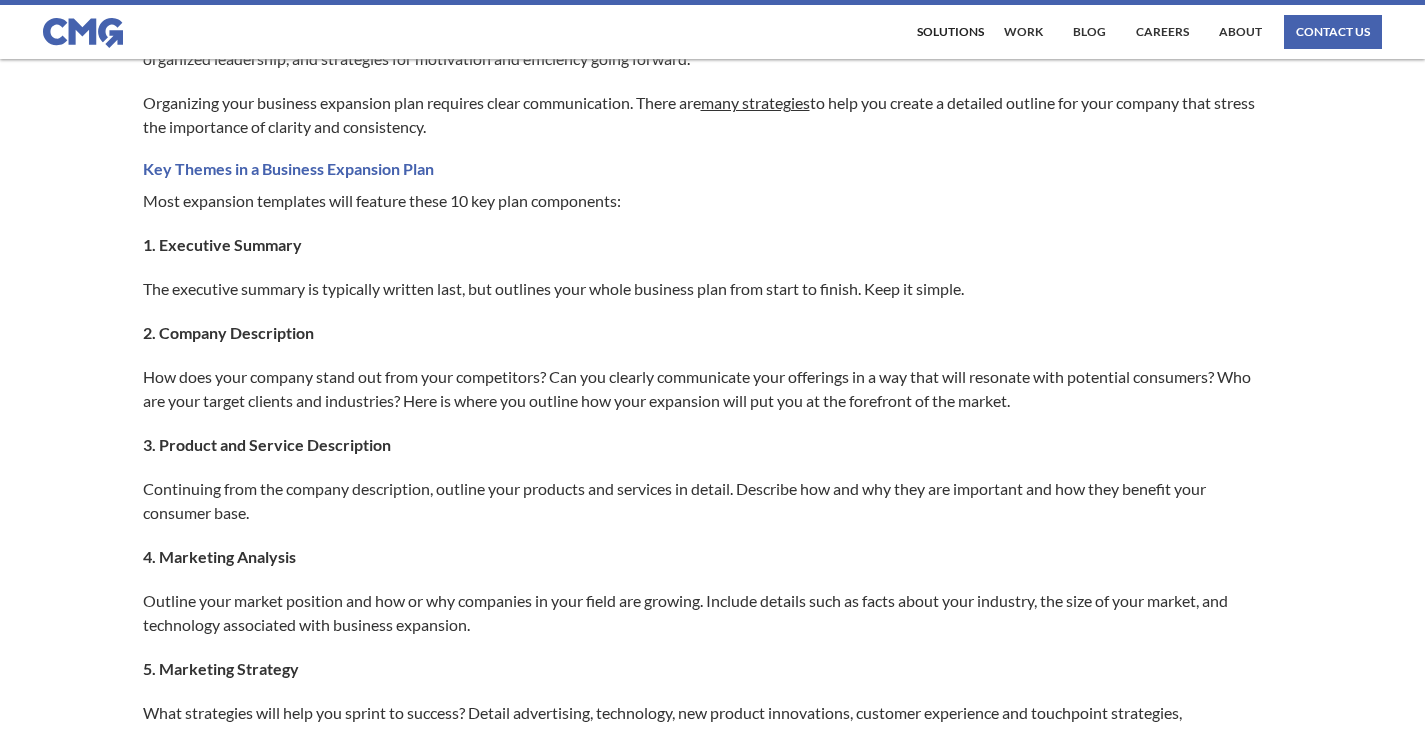 scroll, scrollTop: 900, scrollLeft: 0, axis: vertical 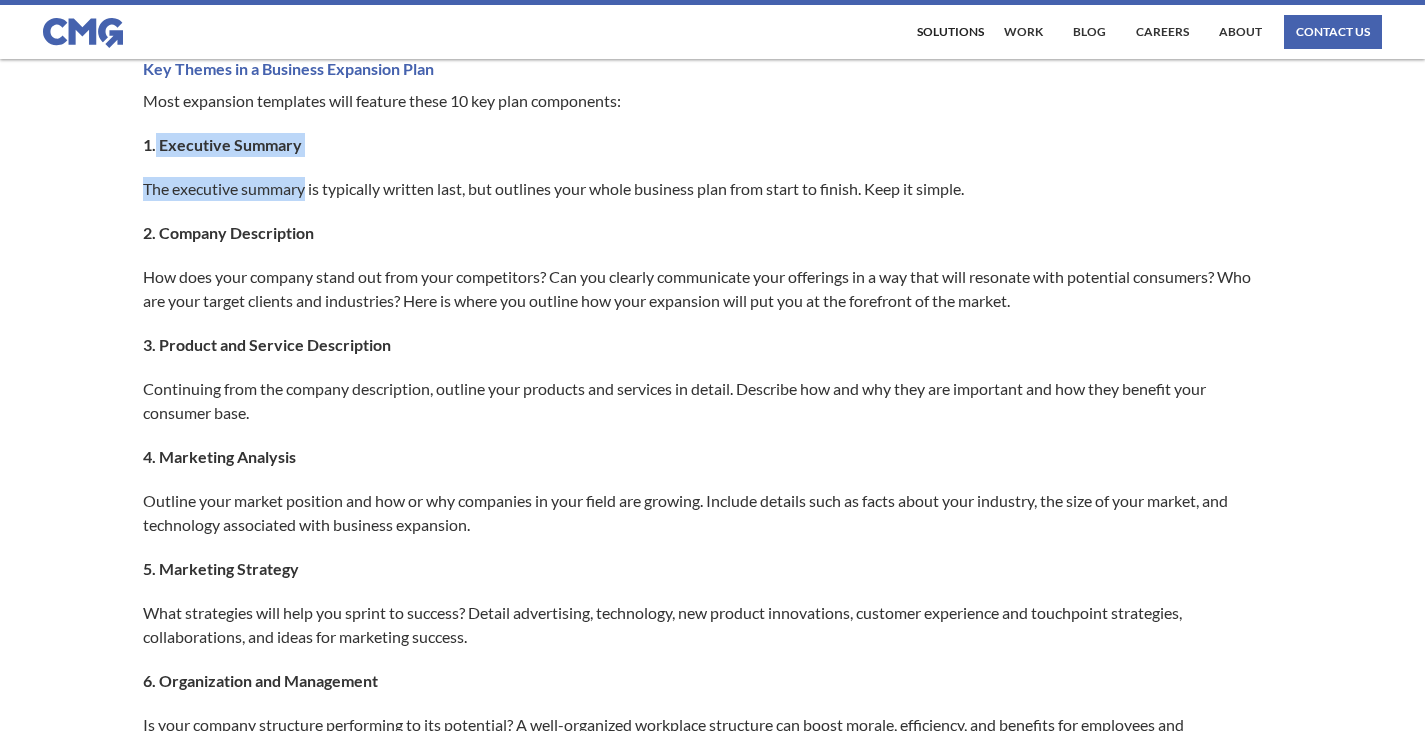 drag, startPoint x: 156, startPoint y: 131, endPoint x: 306, endPoint y: 163, distance: 153.37535 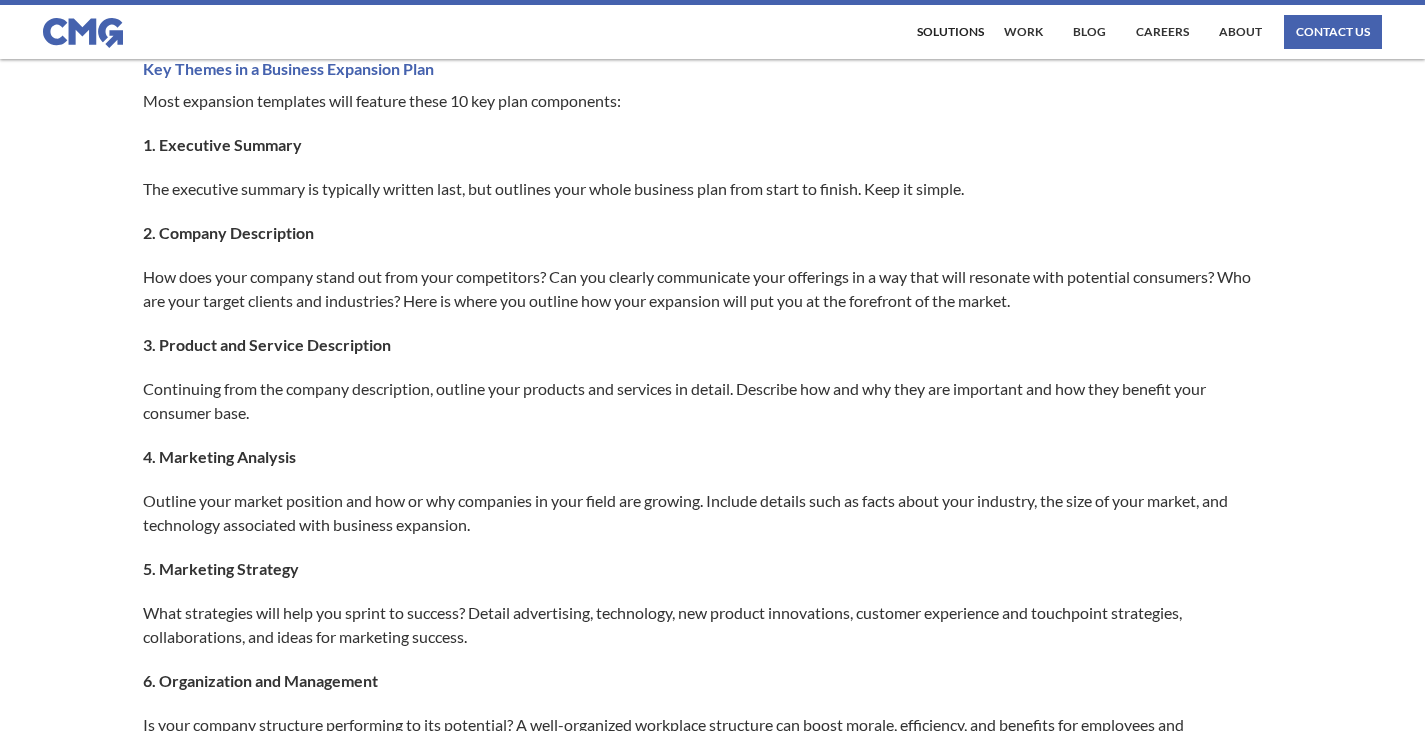 click on "The executive summary is typically written last, but outlines your whole business plan from start to finish. Keep it simple." at bounding box center [703, 189] 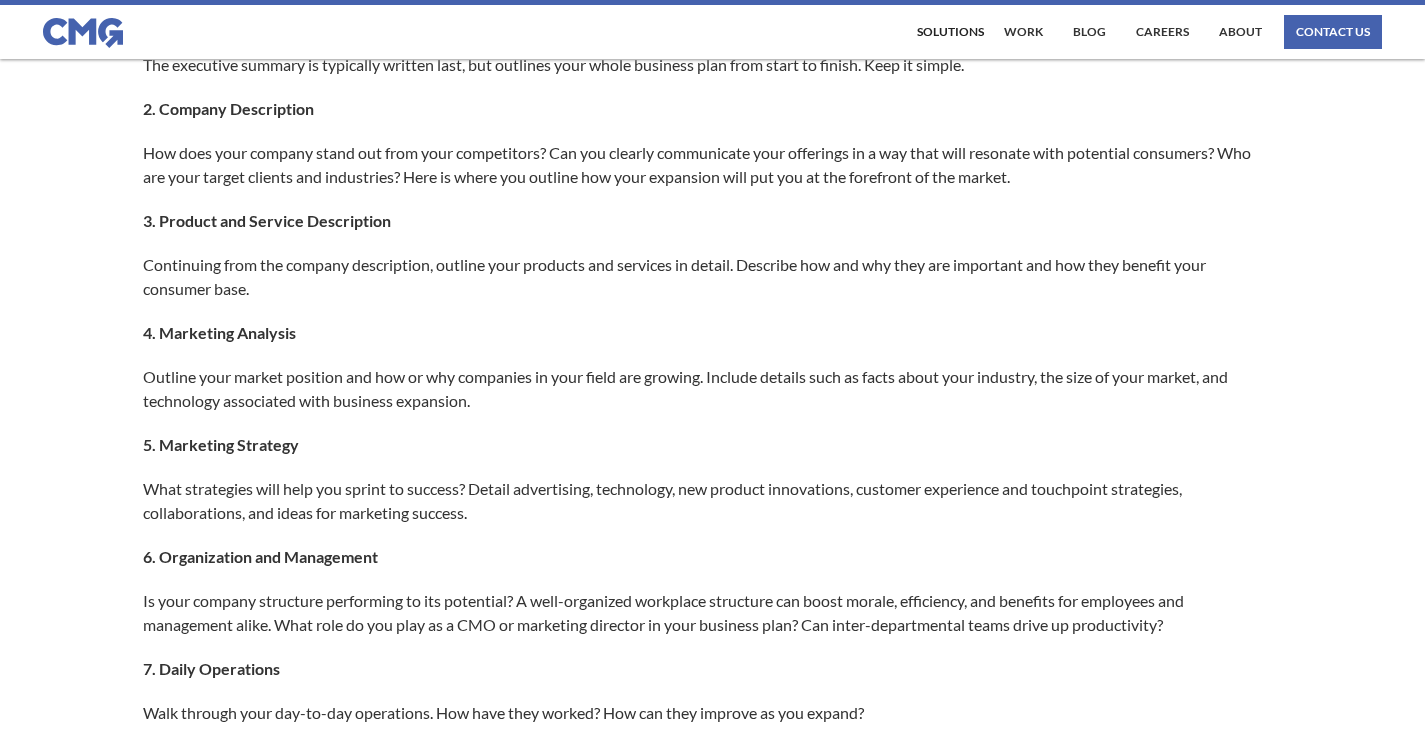 scroll, scrollTop: 1000, scrollLeft: 0, axis: vertical 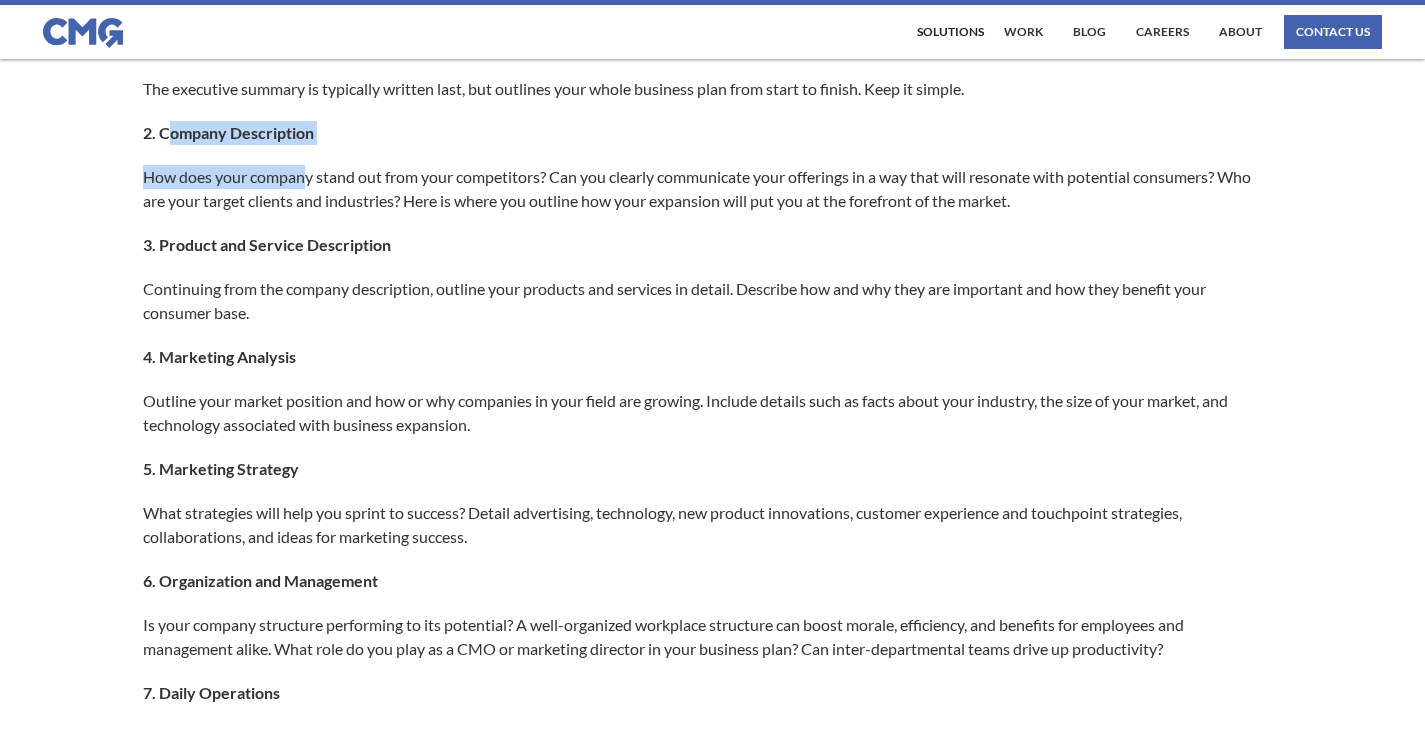drag, startPoint x: 172, startPoint y: 133, endPoint x: 308, endPoint y: 149, distance: 136.93794 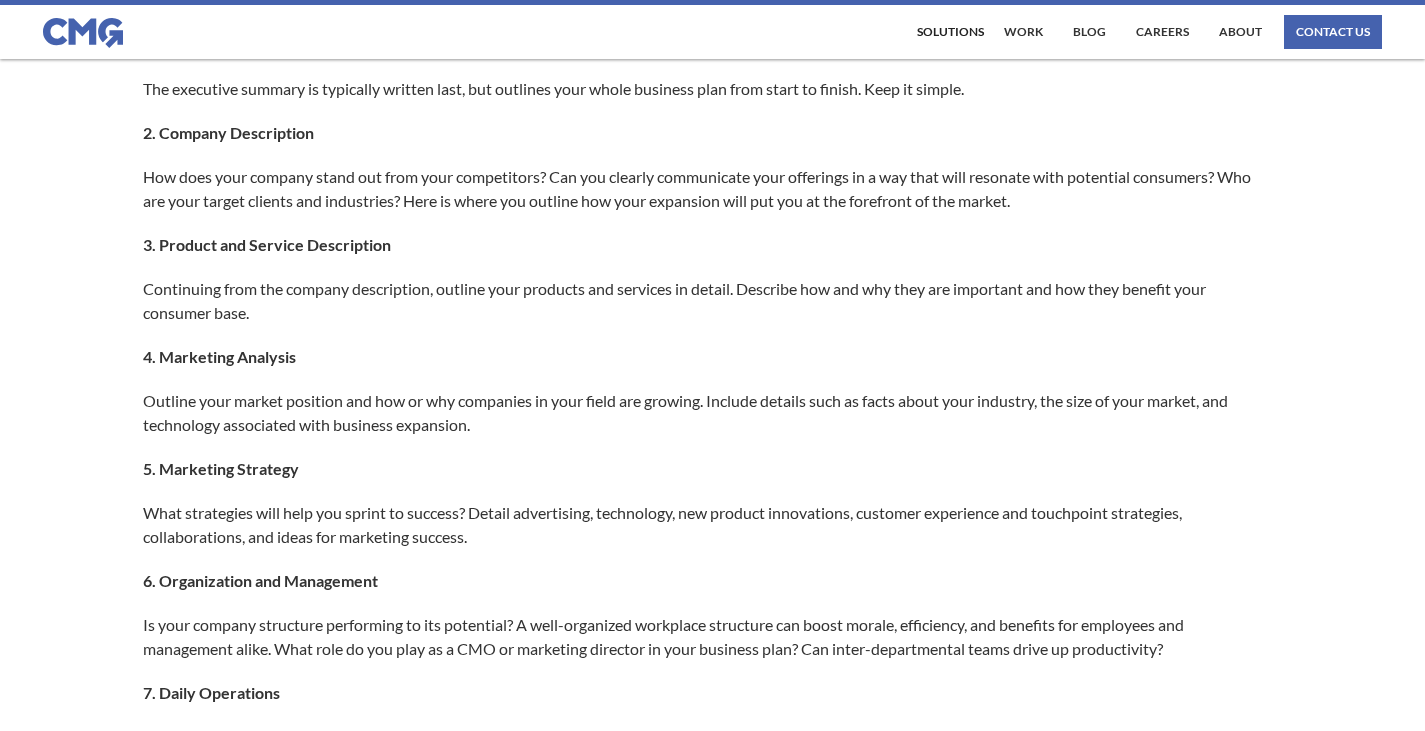 click on "Successful businesses need forward-thinking solutions to ensure measurable growth. A simple business expansion plan template can help any growing company move up and to the right. Great templates outline realistic goals, identify leadership, and help to organize your company into teams that are efficient and motivated. Think of your plan as a roadmap for the next three to five years. As a marketing director or CMO, it’s crucial that you know exactly how your teams are communicating. Making sure everyone is on the same page is the best way to survive growing pains. So your business has been successful and is looking to move forward and grow in the marketplace. What do you do? Outlining a  business expansion plan  with this free   business plan template helps you clearly define your goals, organize teams and leadership, and develops a strategy for company efficiency and motivation moving forward. This sample business plan outlines your strategies for innovation. growth plan template many strategies resumes" at bounding box center [713, 668] 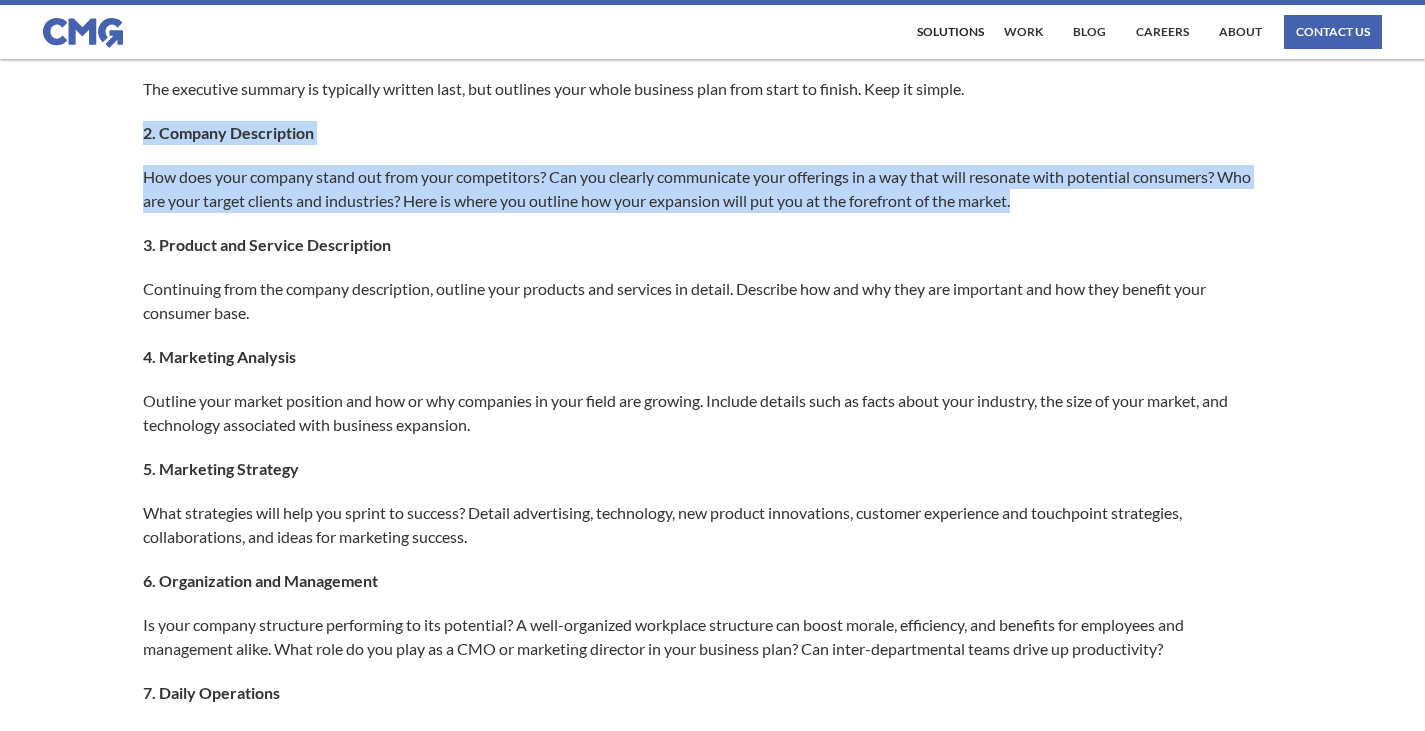drag, startPoint x: 119, startPoint y: 128, endPoint x: 1089, endPoint y: 210, distance: 973.45984 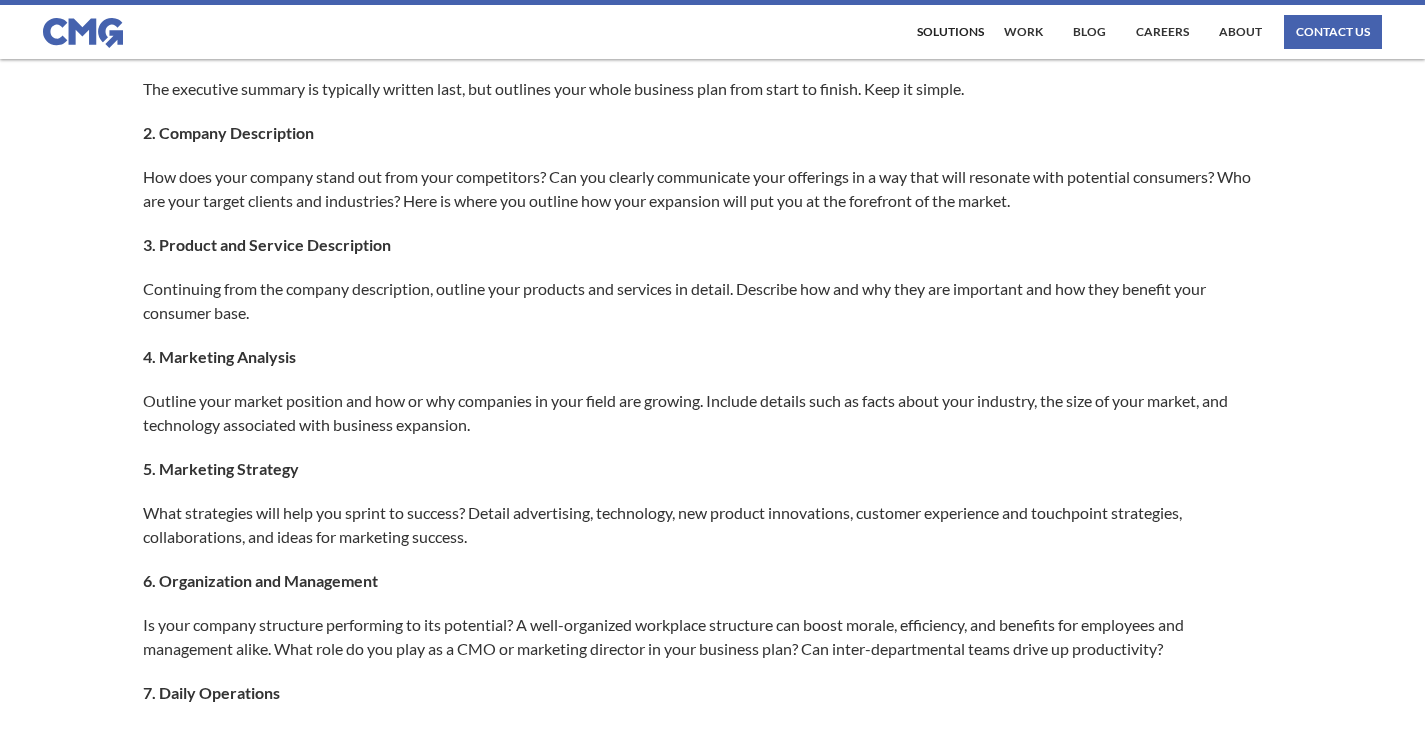 click on "Walk through your day-to-day operations. How have they worked? How can they improve as you expand?" at bounding box center [703, 737] 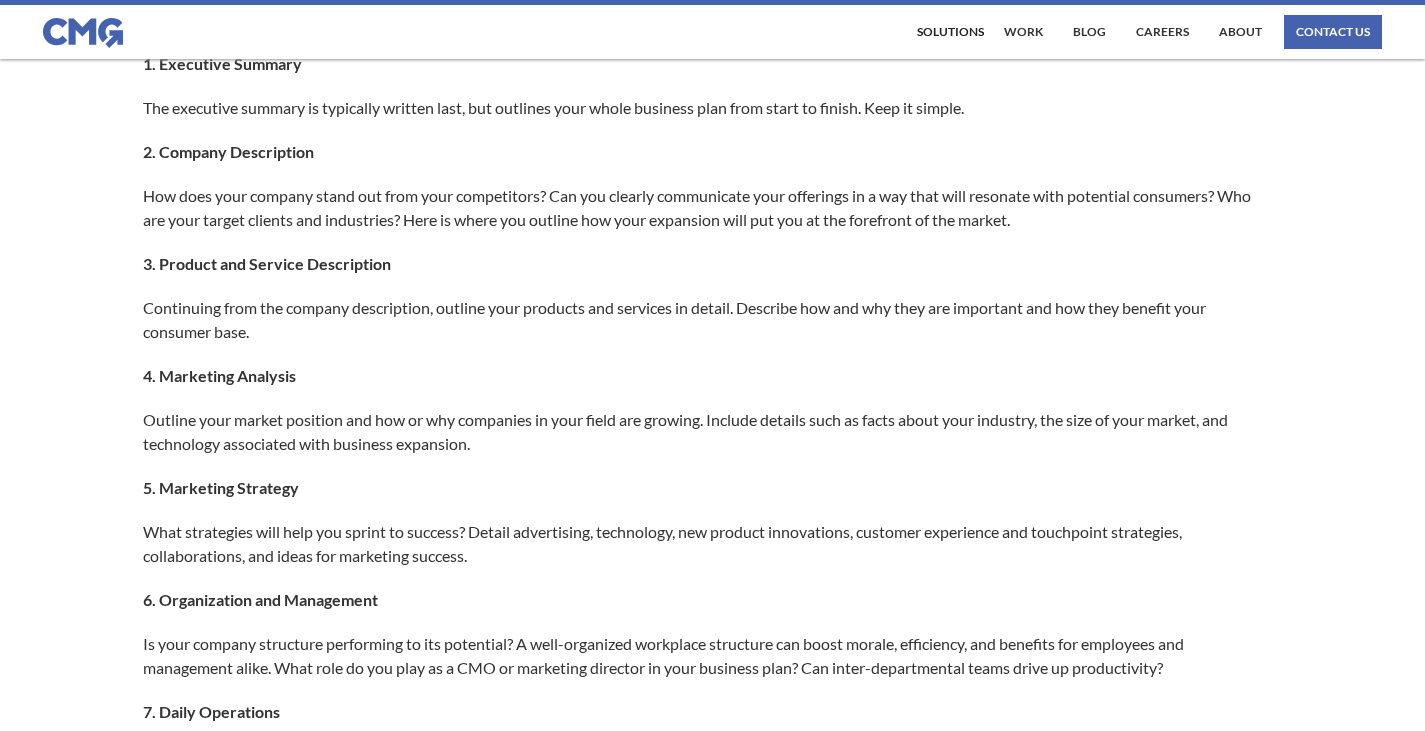 scroll, scrollTop: 955, scrollLeft: 0, axis: vertical 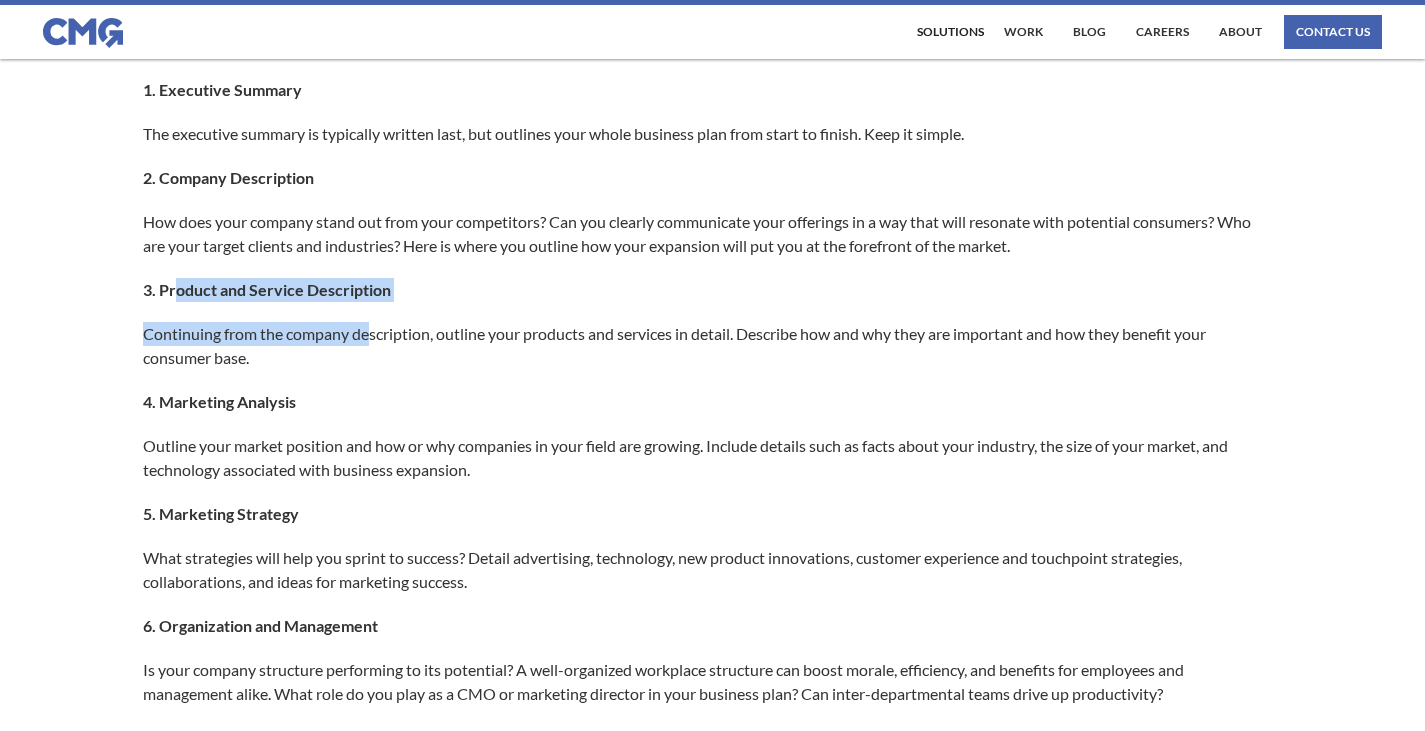 drag, startPoint x: 174, startPoint y: 283, endPoint x: 371, endPoint y: 325, distance: 201.4274 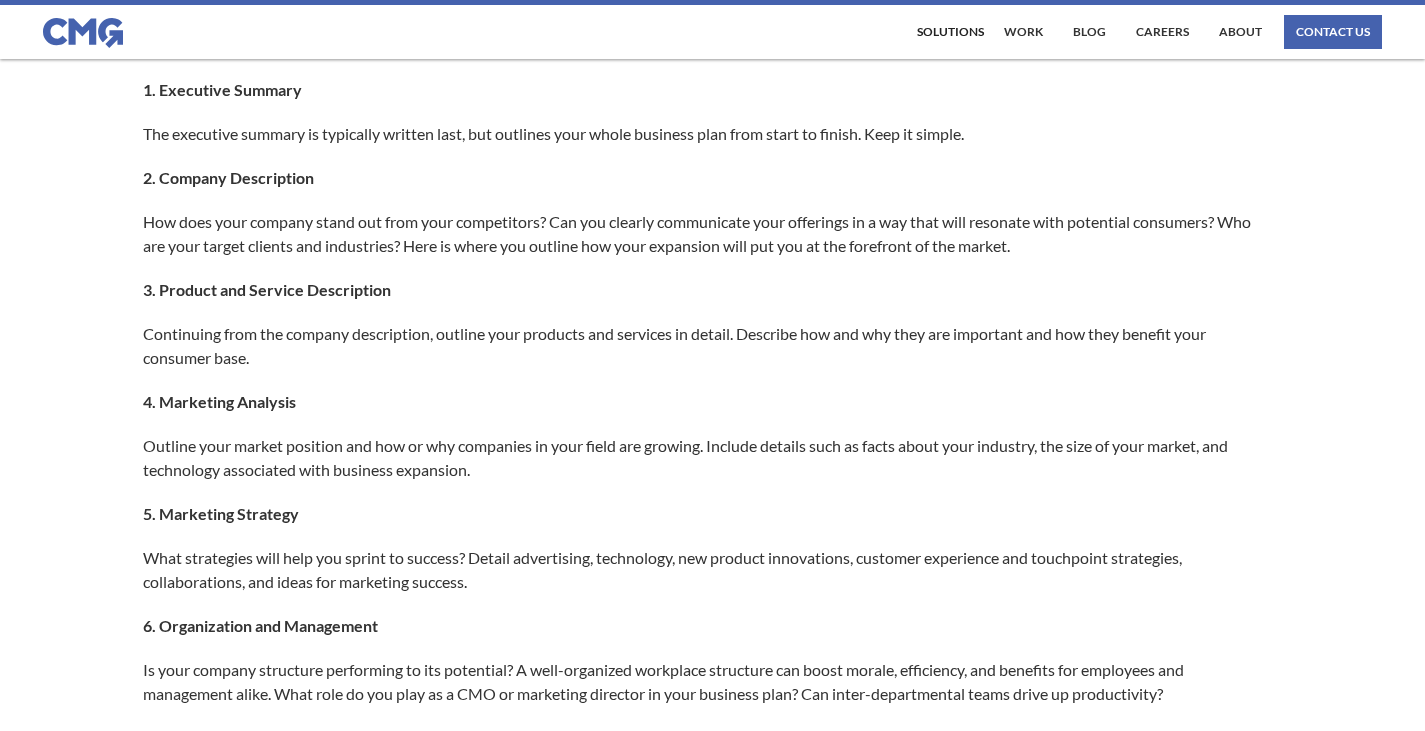 click on "Continuing from the company description, outline your products and services in detail. Describe how and why they are important and how they benefit your consumer base." at bounding box center (703, 346) 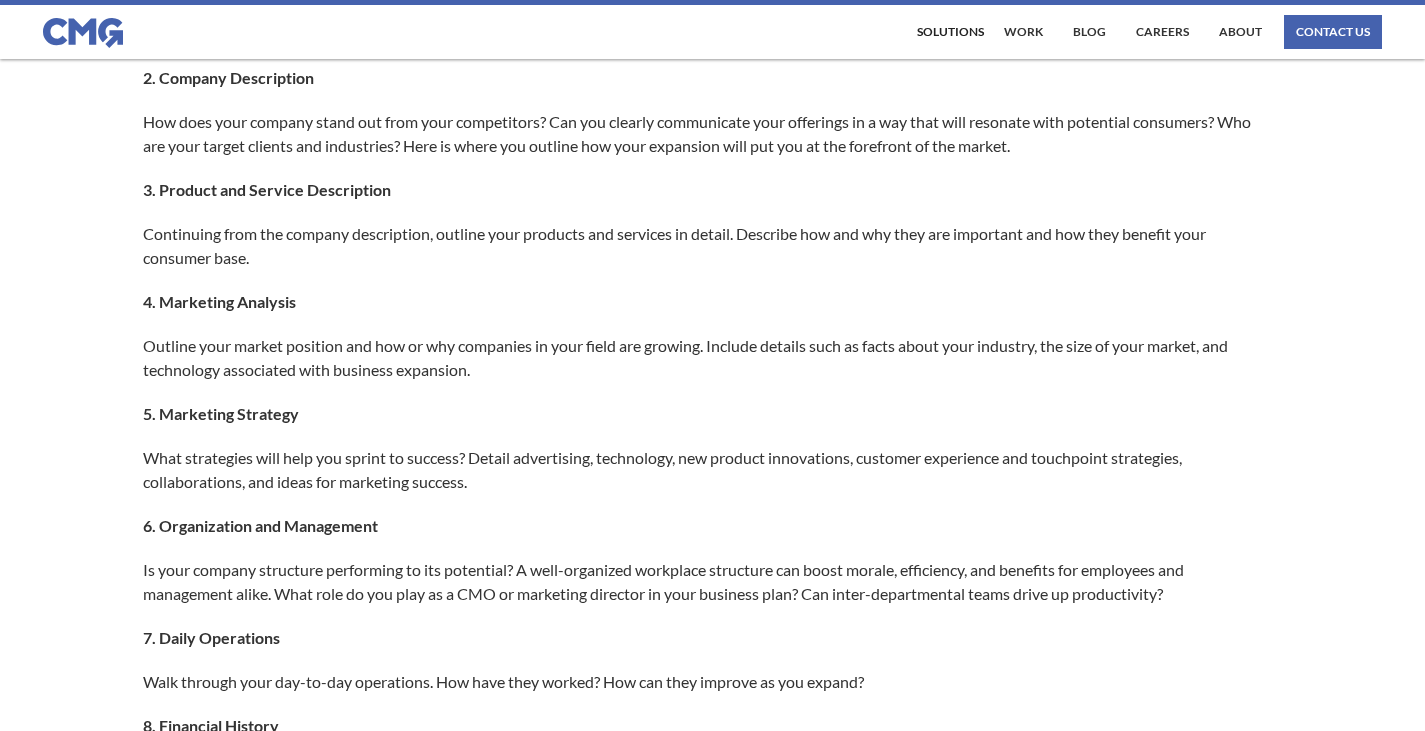 click on "Successful businesses need forward-thinking solutions to ensure measurable growth. A simple business expansion plan template can help any growing company move up and to the right. Great templates outline realistic goals, identify leadership, and help to organize your company into teams that are efficient and motivated. Think of your plan as a roadmap for the next three to five years. As a marketing director or CMO, it’s crucial that you know exactly how your teams are communicating. Making sure everyone is on the same page is the best way to survive growing pains. So your business has been successful and is looking to move forward and grow in the marketplace. What do you do? Outlining a  business expansion plan  with this free   business plan template helps you clearly define your goals, organize teams and leadership, and develops a strategy for company efficiency and motivation moving forward. This sample business plan outlines your strategies for innovation. growth plan template many strategies resumes" at bounding box center [712, 647] 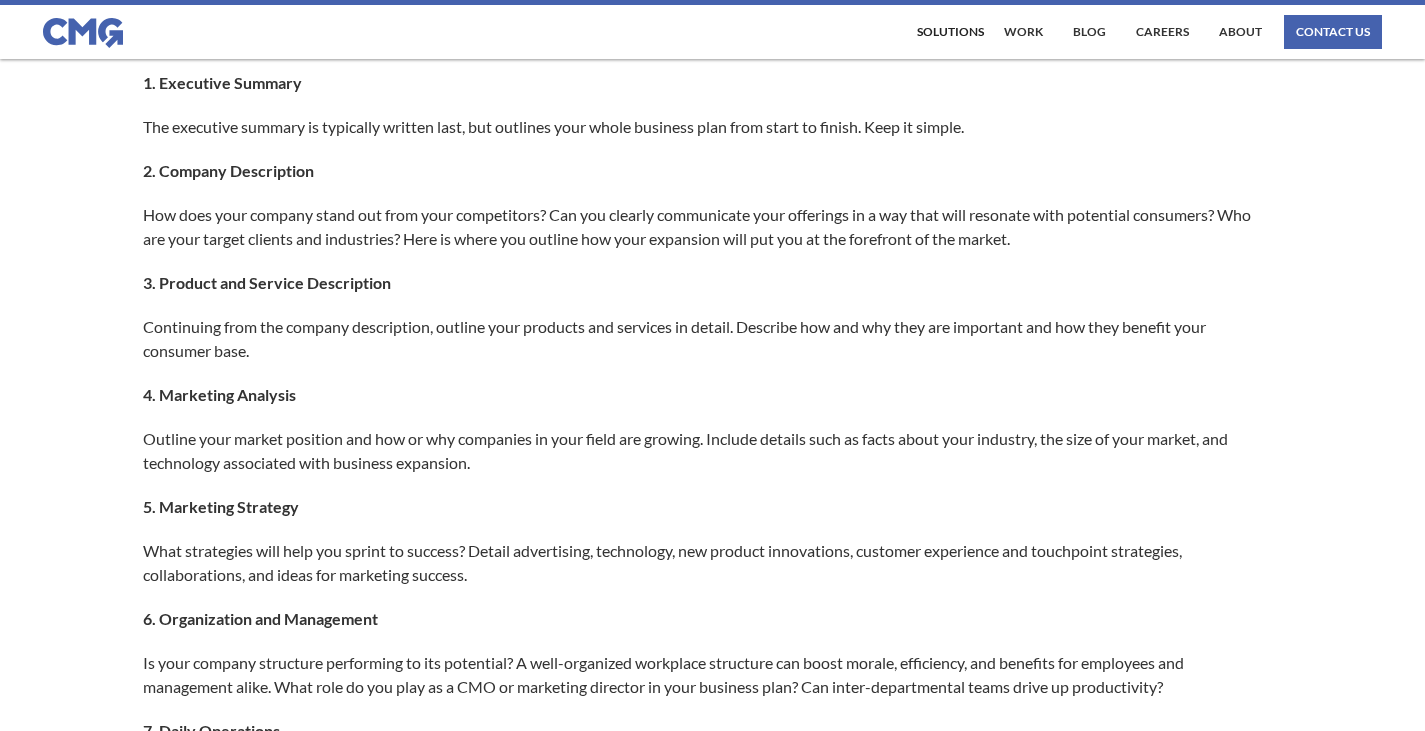 scroll, scrollTop: 1000, scrollLeft: 0, axis: vertical 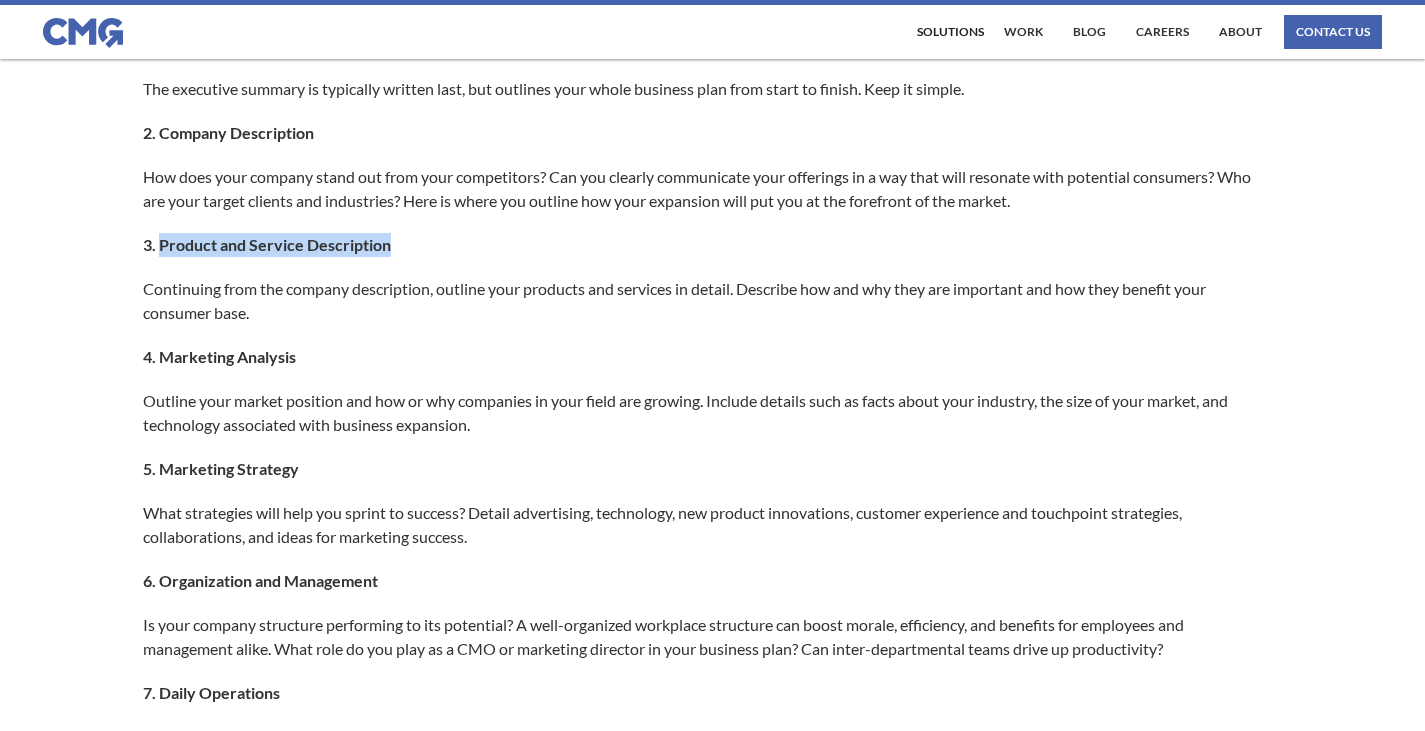 drag, startPoint x: 157, startPoint y: 252, endPoint x: 389, endPoint y: 243, distance: 232.1745 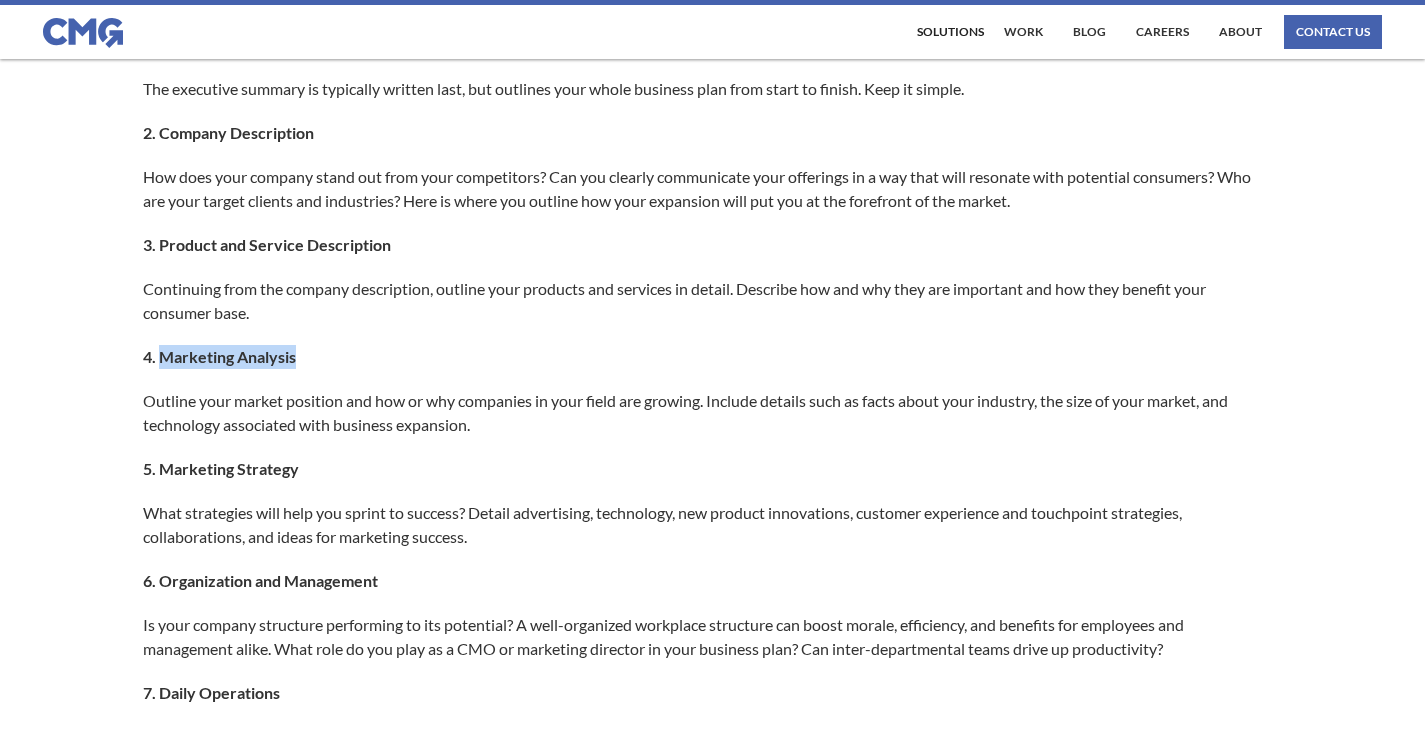 drag, startPoint x: 164, startPoint y: 360, endPoint x: 303, endPoint y: 350, distance: 139.35925 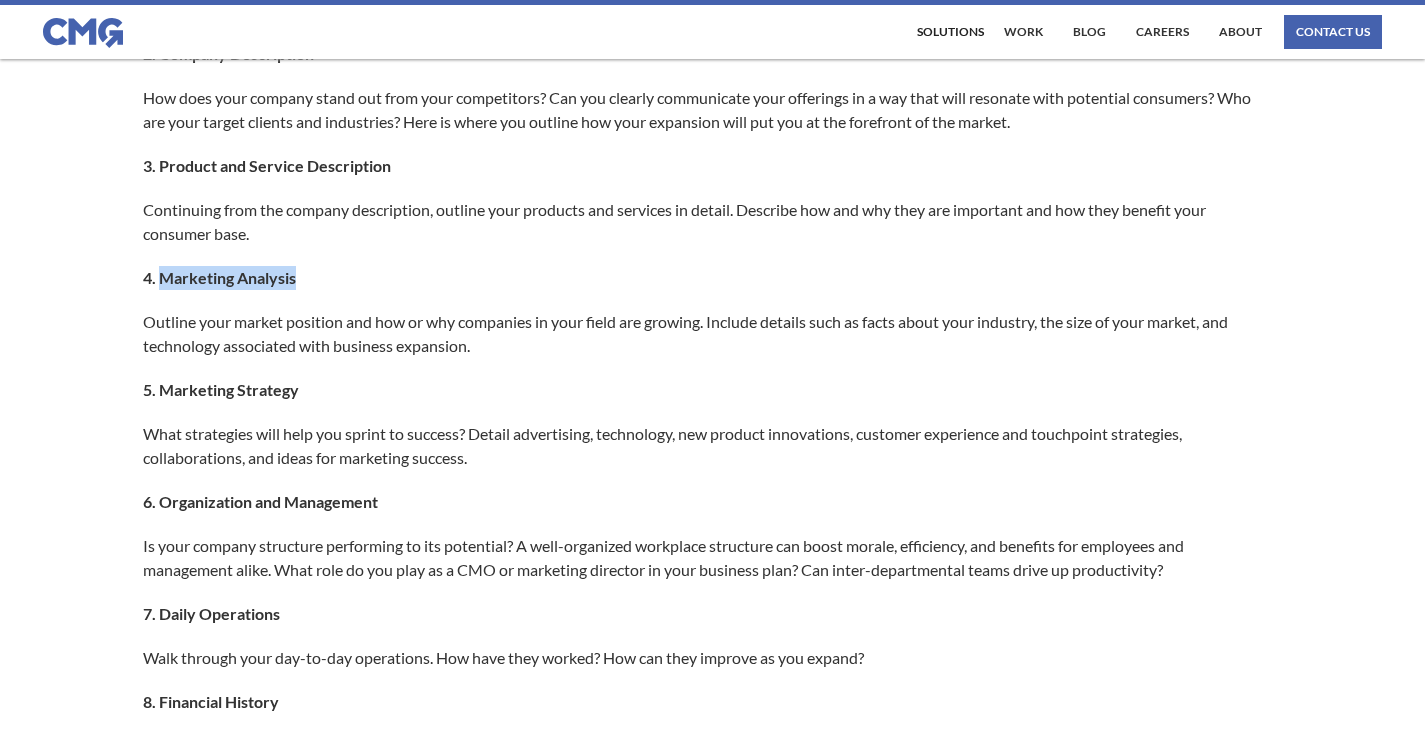 scroll, scrollTop: 1100, scrollLeft: 0, axis: vertical 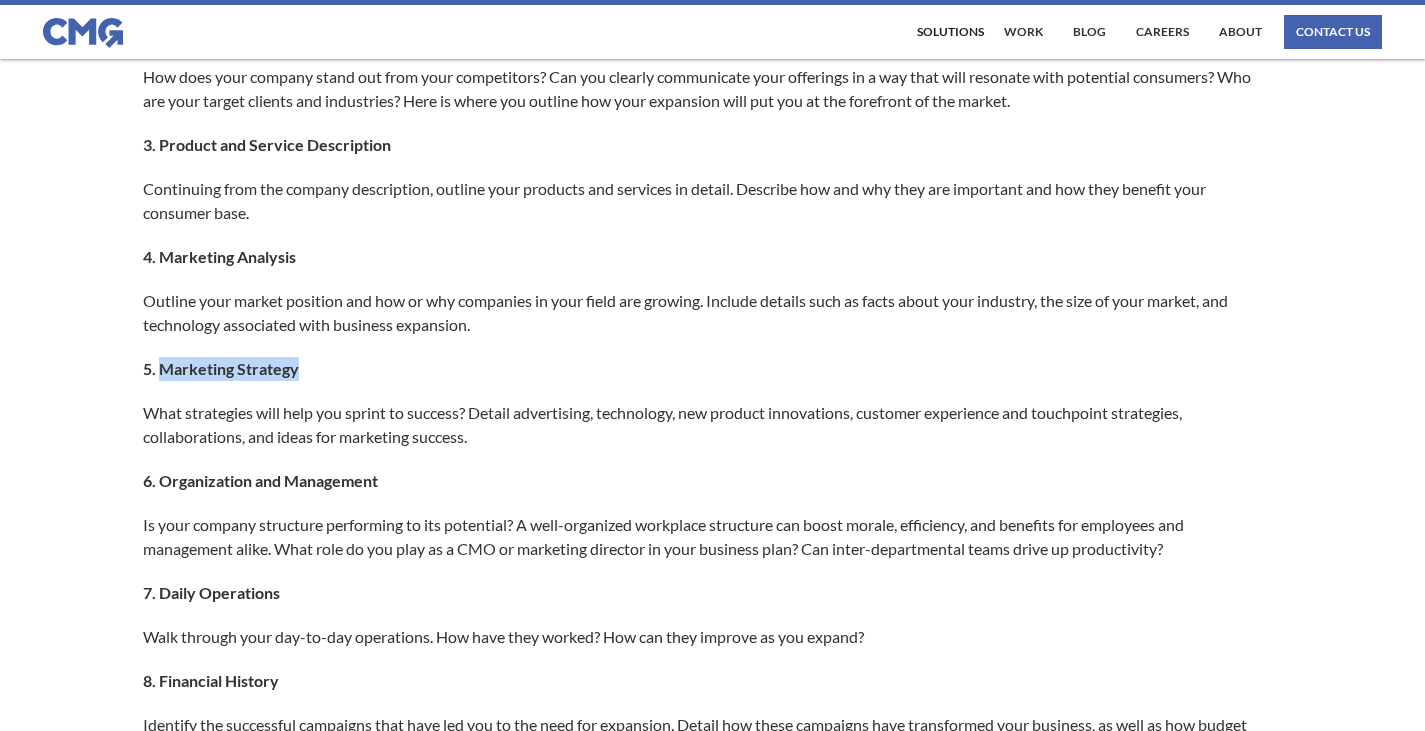 drag, startPoint x: 161, startPoint y: 370, endPoint x: 300, endPoint y: 368, distance: 139.01439 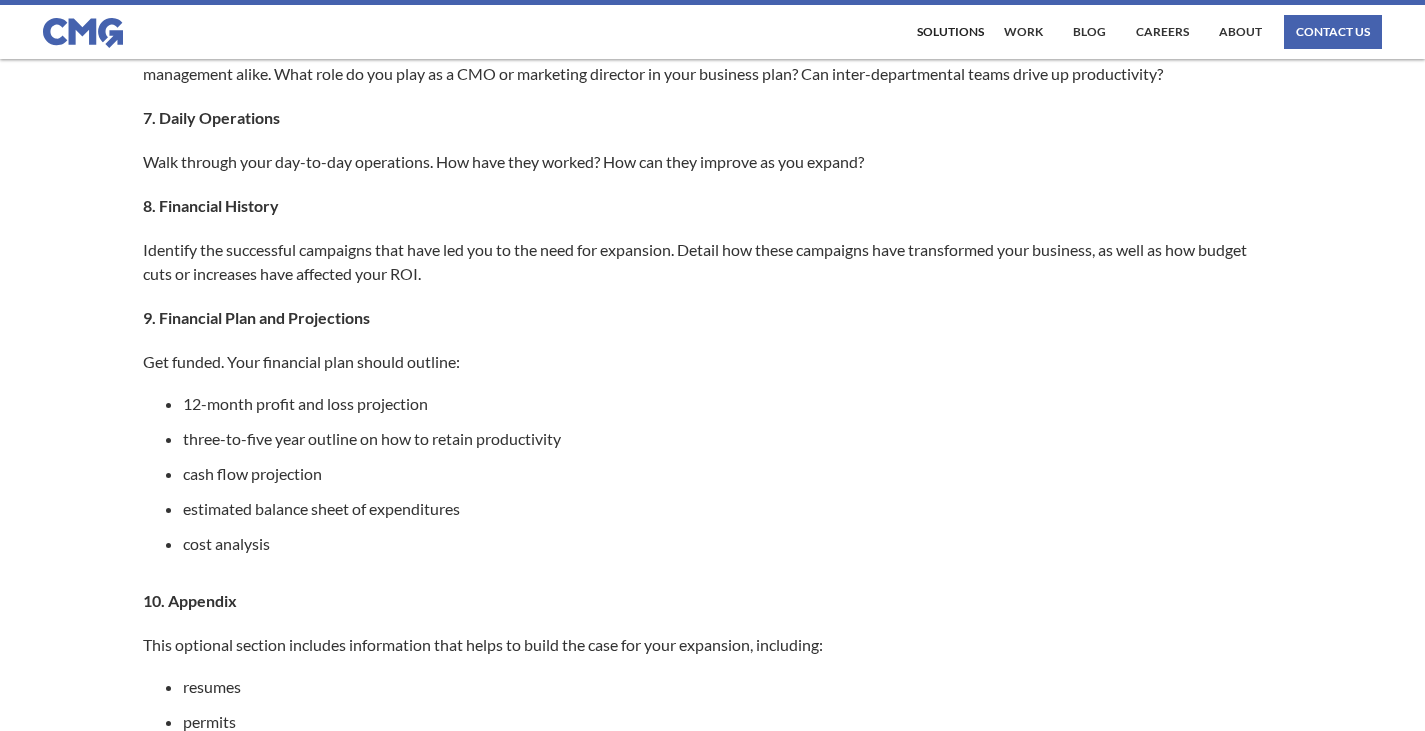 scroll, scrollTop: 1600, scrollLeft: 0, axis: vertical 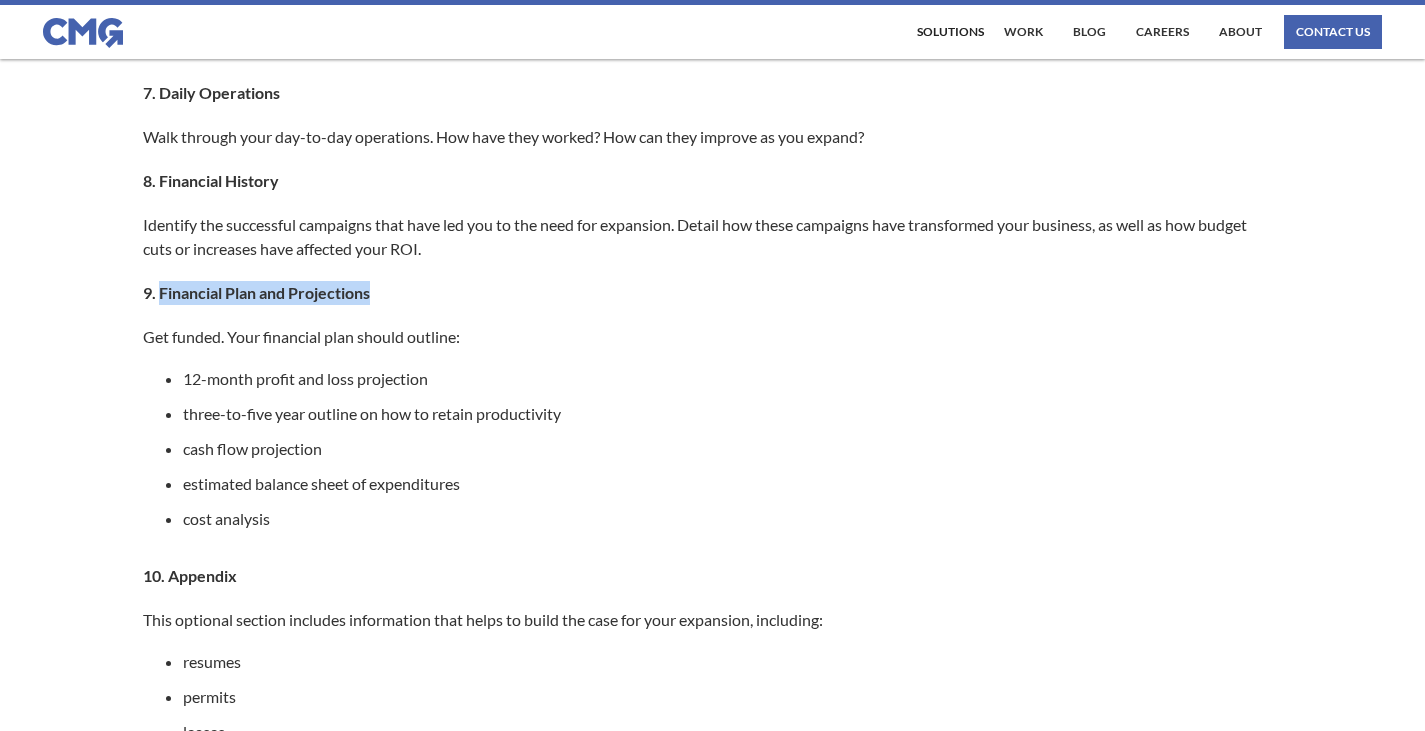 drag, startPoint x: 162, startPoint y: 294, endPoint x: 379, endPoint y: 296, distance: 217.00922 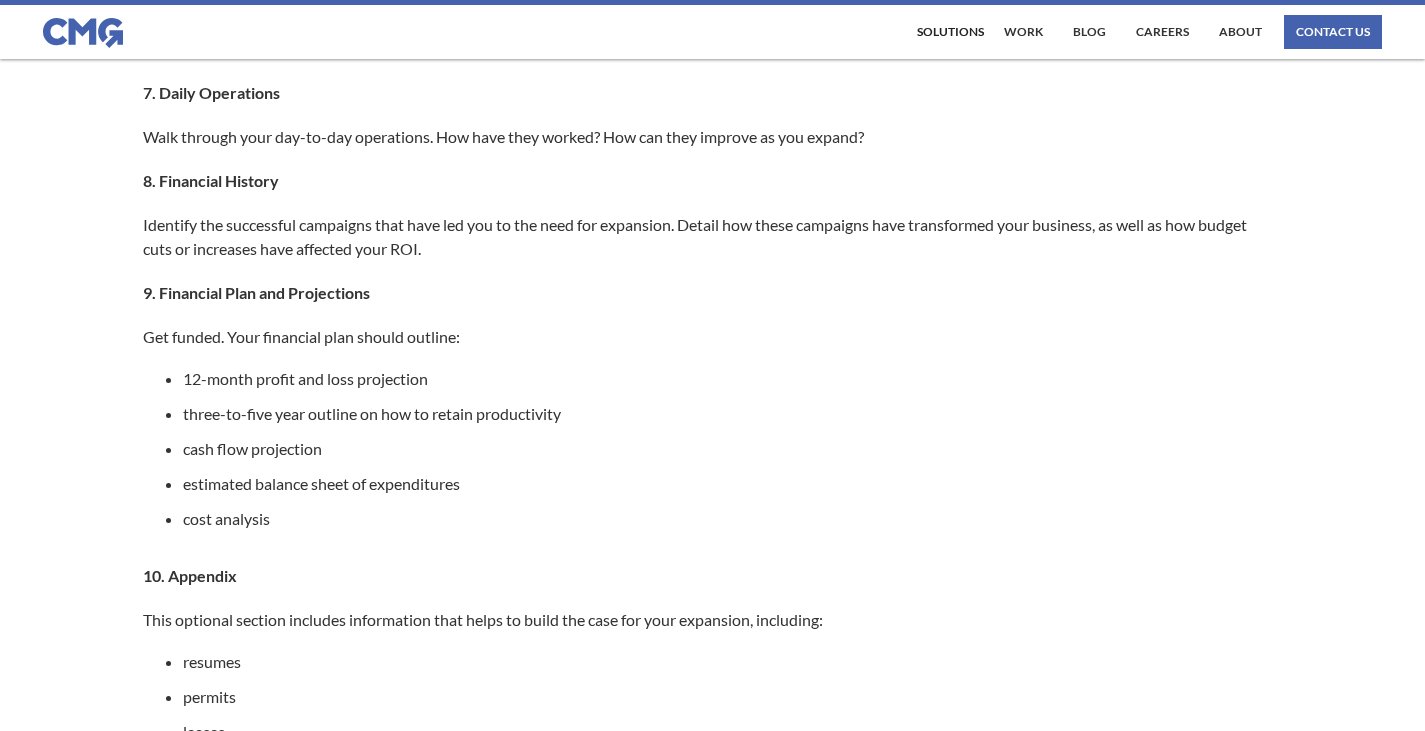 click on "Successful businesses need forward-thinking solutions to ensure measurable growth. A simple business expansion plan template can help any growing company move up and to the right. Great templates outline realistic goals, identify leadership, and help to organize your company into teams that are efficient and motivated. Think of your plan as a roadmap for the next three to five years. As a marketing director or CMO, it’s crucial that you know exactly how your teams are communicating. Making sure everyone is on the same page is the best way to survive growing pains. So your business has been successful and is looking to move forward and grow in the marketplace. What do you do? Outlining a  business expansion plan  with this free   business plan template helps you clearly define your goals, organize teams and leadership, and develops a strategy for company efficiency and motivation moving forward. This sample business plan outlines your strategies for innovation. growth plan template many strategies resumes" at bounding box center (712, 102) 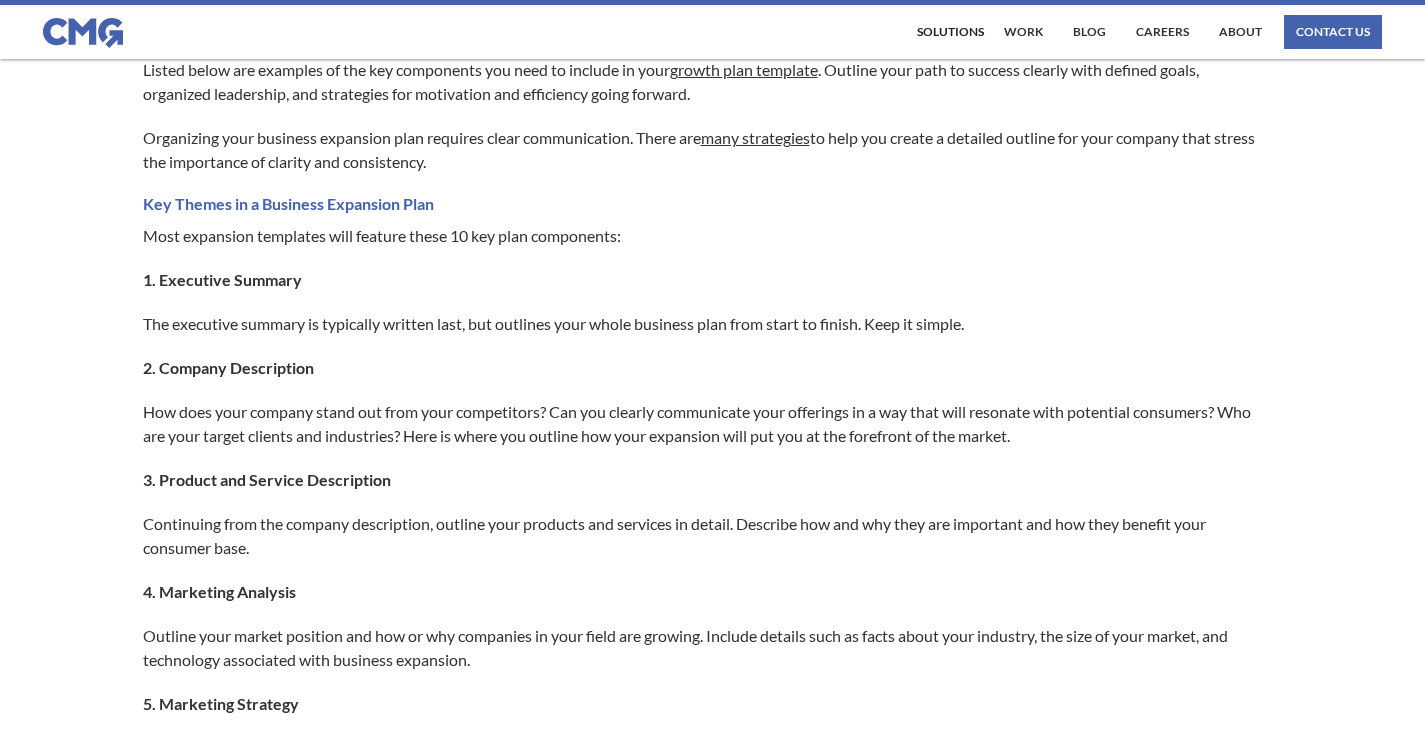scroll, scrollTop: 800, scrollLeft: 0, axis: vertical 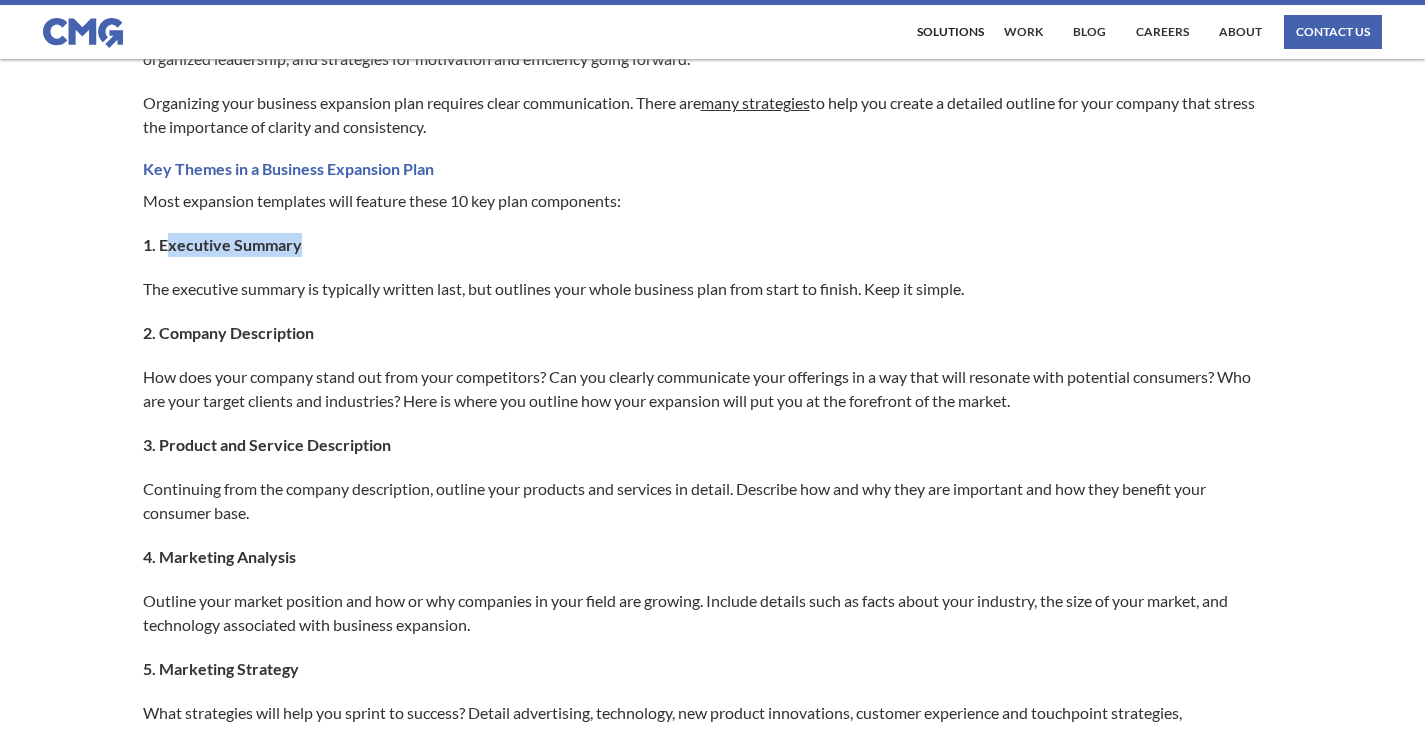 drag, startPoint x: 170, startPoint y: 239, endPoint x: 300, endPoint y: 237, distance: 130.01538 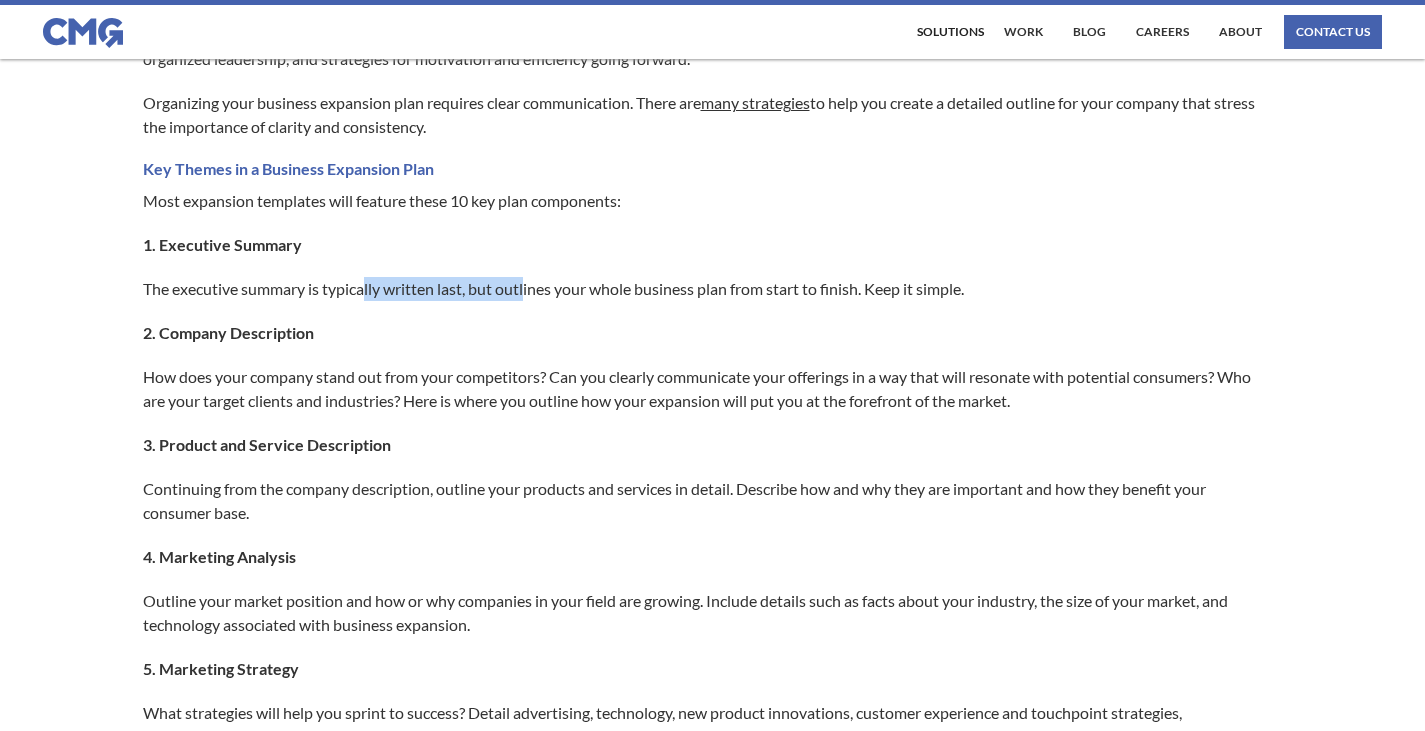 drag, startPoint x: 363, startPoint y: 275, endPoint x: 527, endPoint y: 288, distance: 164.51443 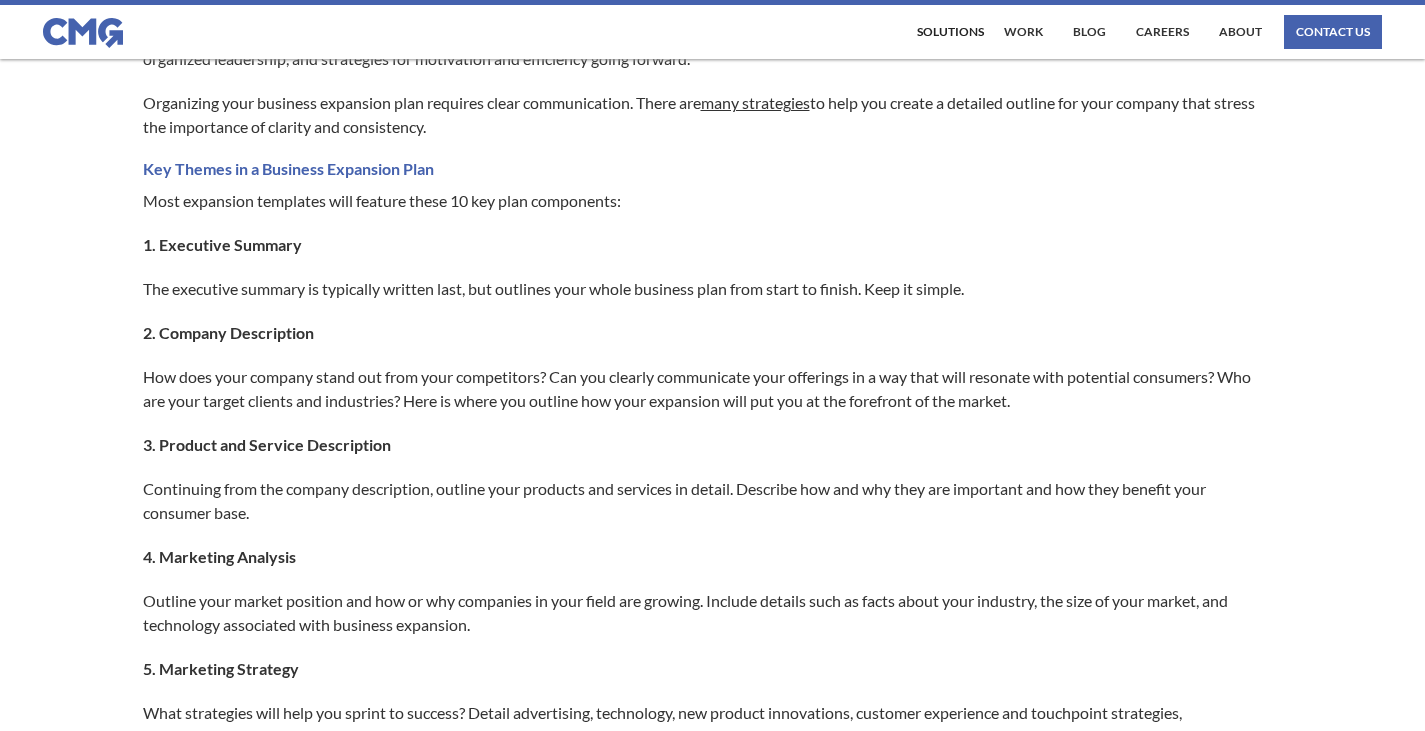 click on "The executive summary is typically written last, but outlines your whole business plan from start to finish. Keep it simple." at bounding box center (703, 289) 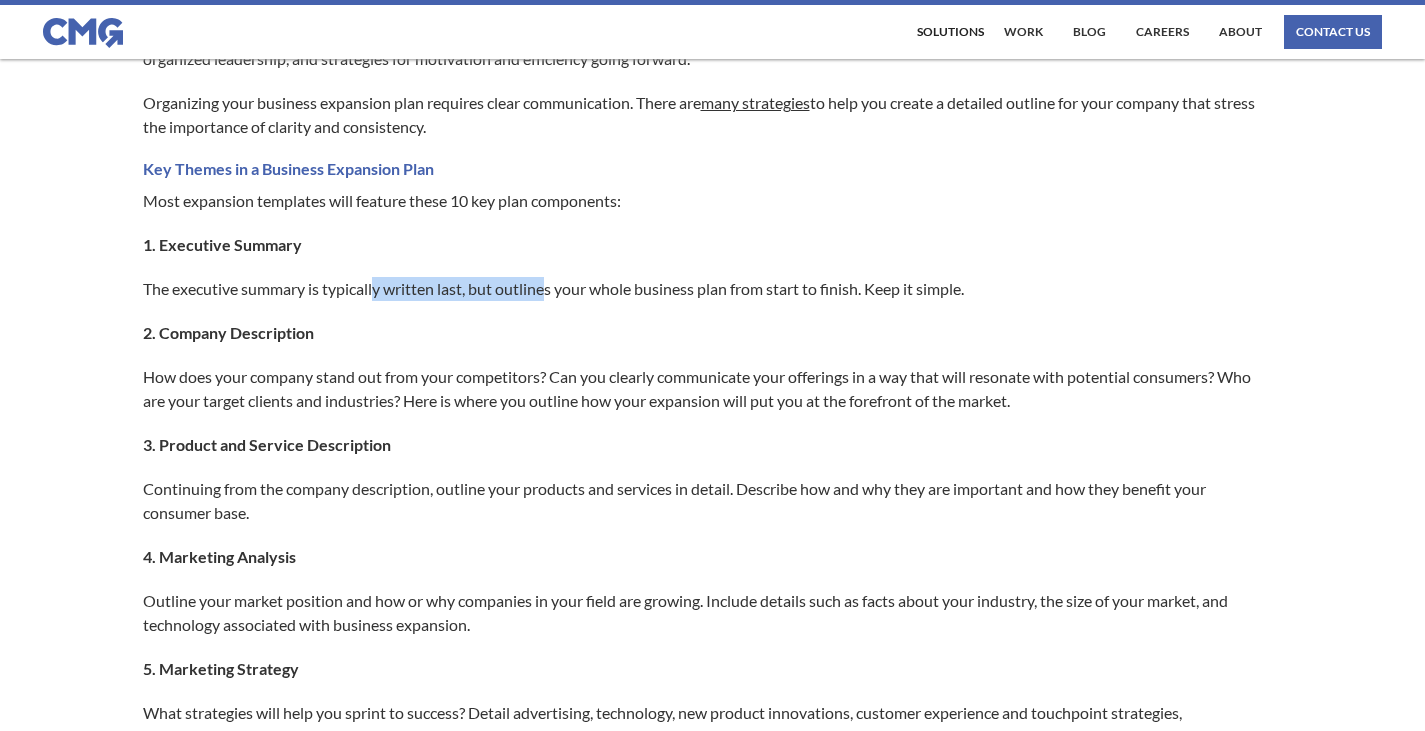 drag, startPoint x: 374, startPoint y: 292, endPoint x: 493, endPoint y: 289, distance: 119.03781 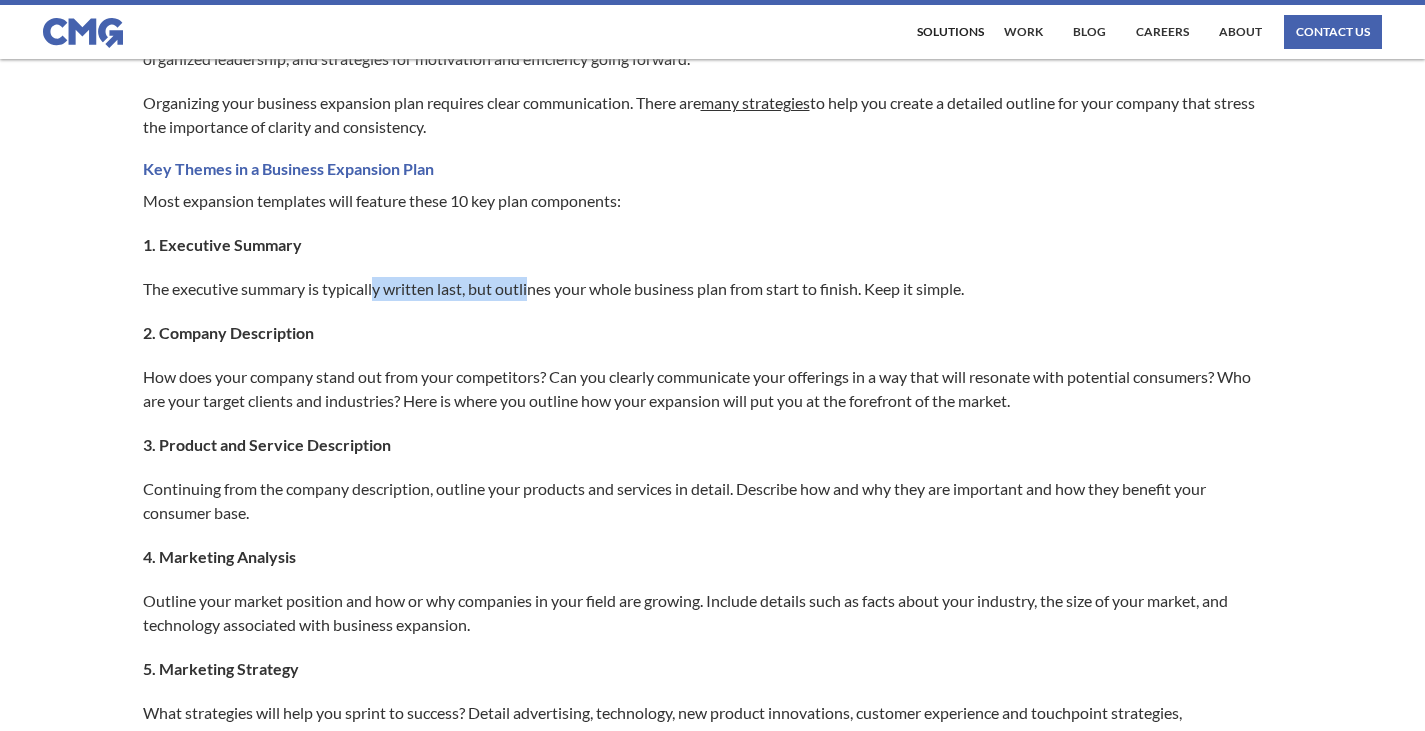 click on "The executive summary is typically written last, but outlines your whole business plan from start to finish. Keep it simple." at bounding box center [703, 289] 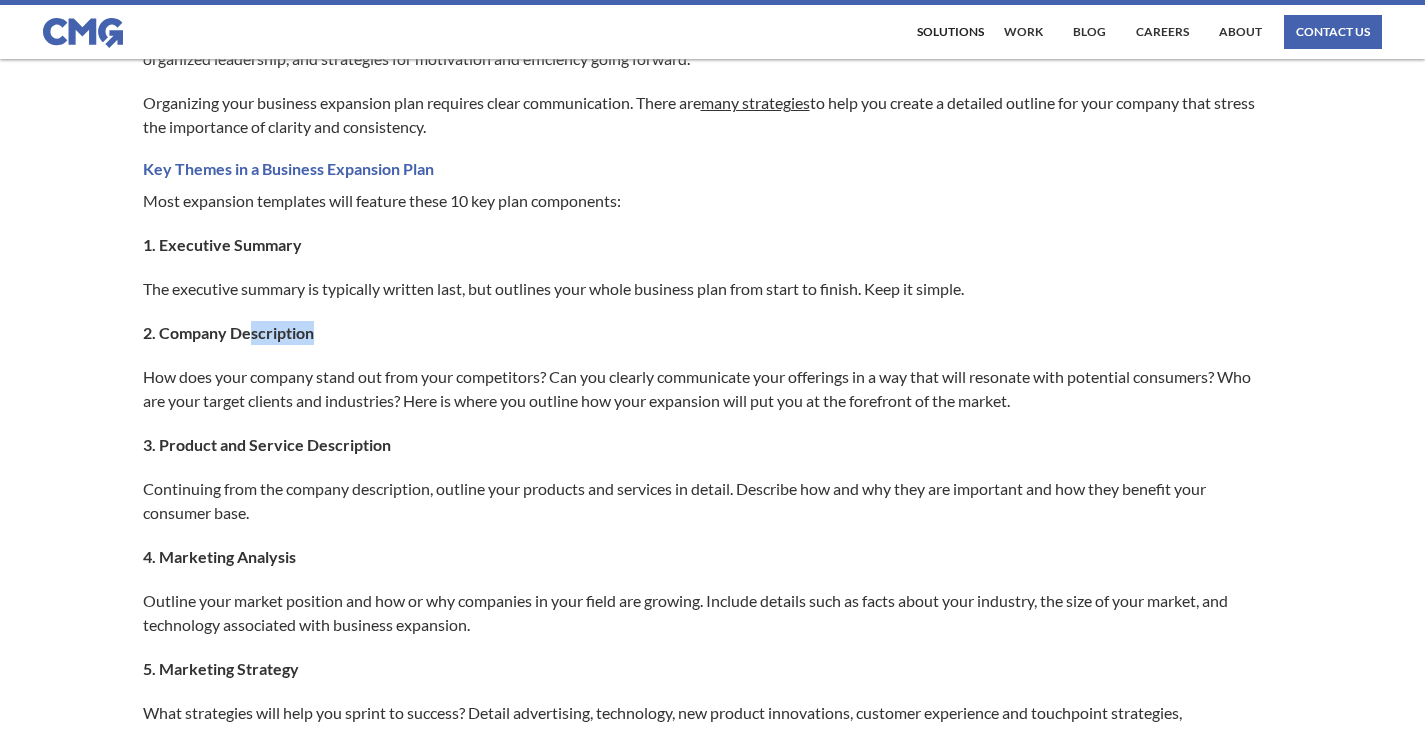 drag, startPoint x: 249, startPoint y: 337, endPoint x: 309, endPoint y: 333, distance: 60.133186 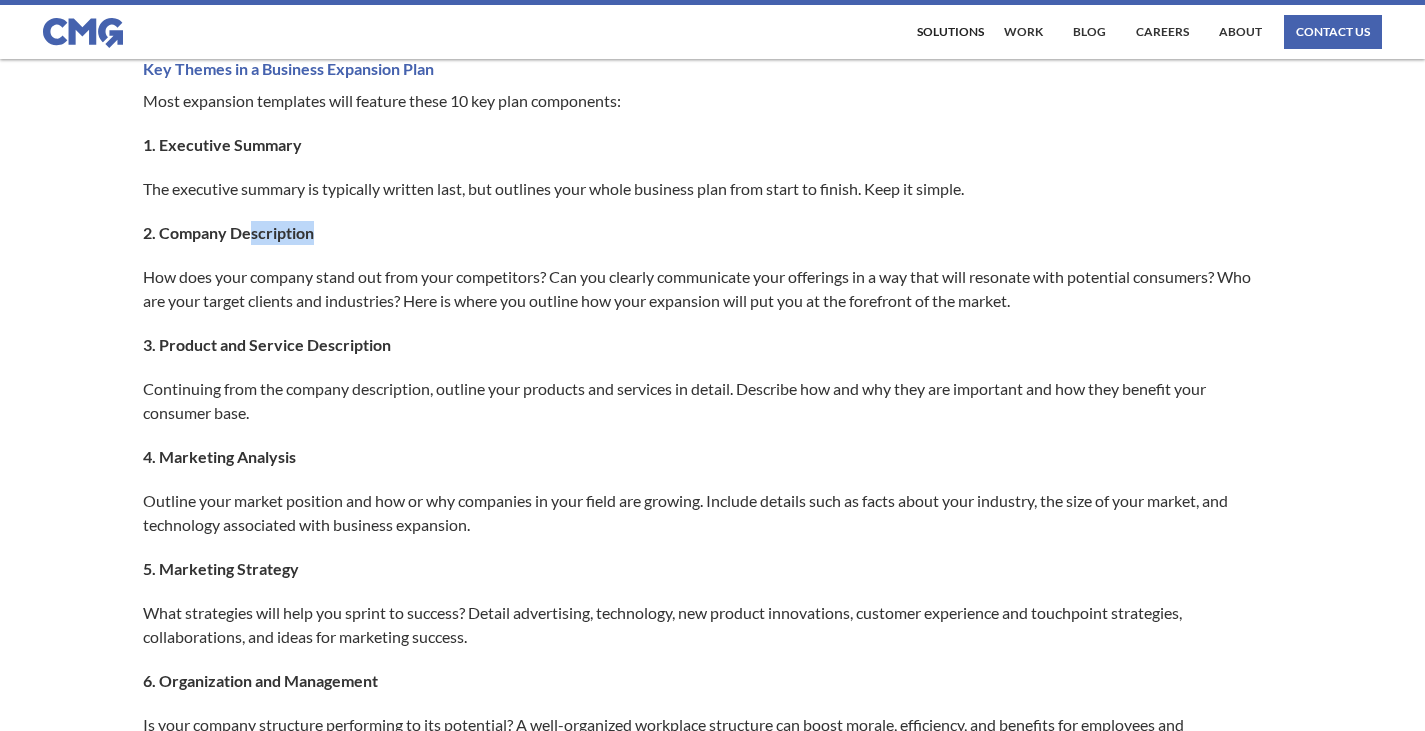 scroll, scrollTop: 1000, scrollLeft: 0, axis: vertical 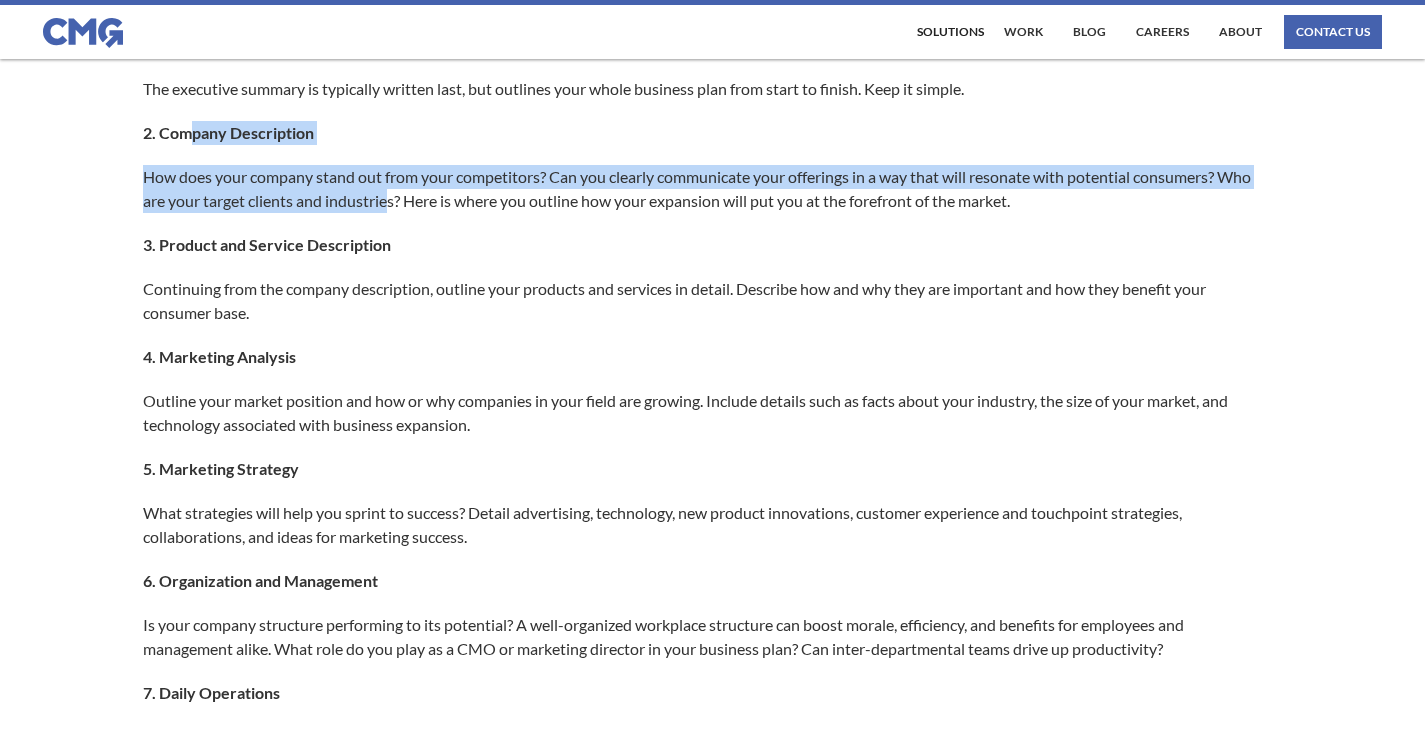 drag, startPoint x: 190, startPoint y: 134, endPoint x: 429, endPoint y: 197, distance: 247.16391 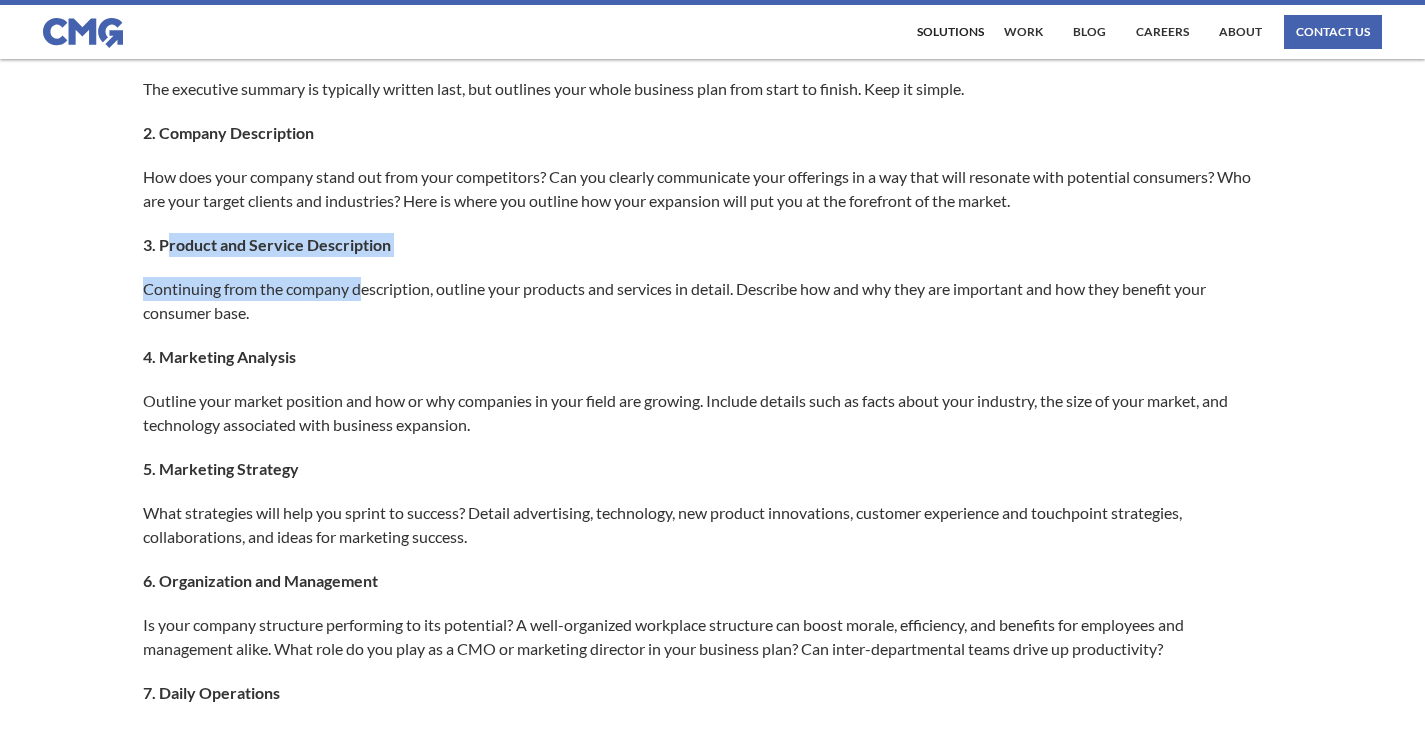 drag, startPoint x: 172, startPoint y: 249, endPoint x: 361, endPoint y: 265, distance: 189.67604 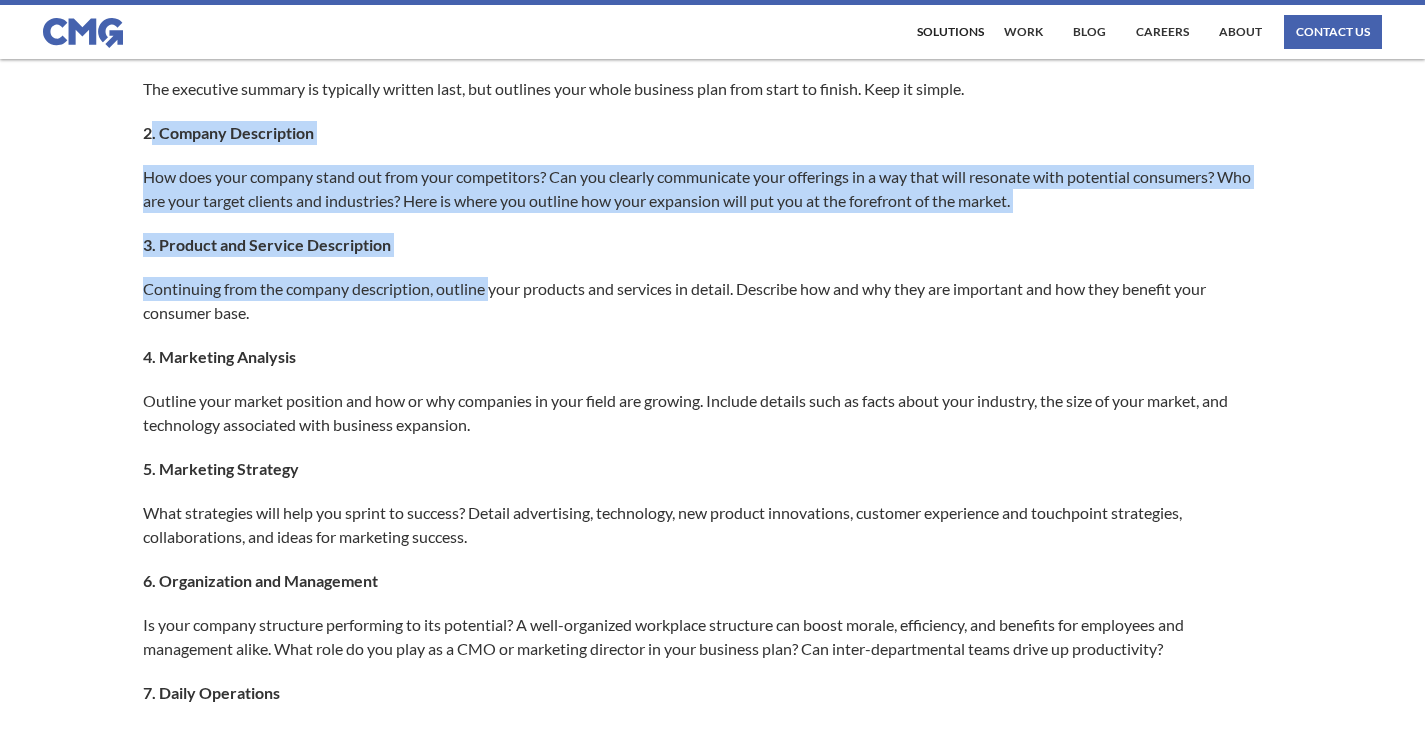 drag, startPoint x: 154, startPoint y: 133, endPoint x: 493, endPoint y: 287, distance: 372.3399 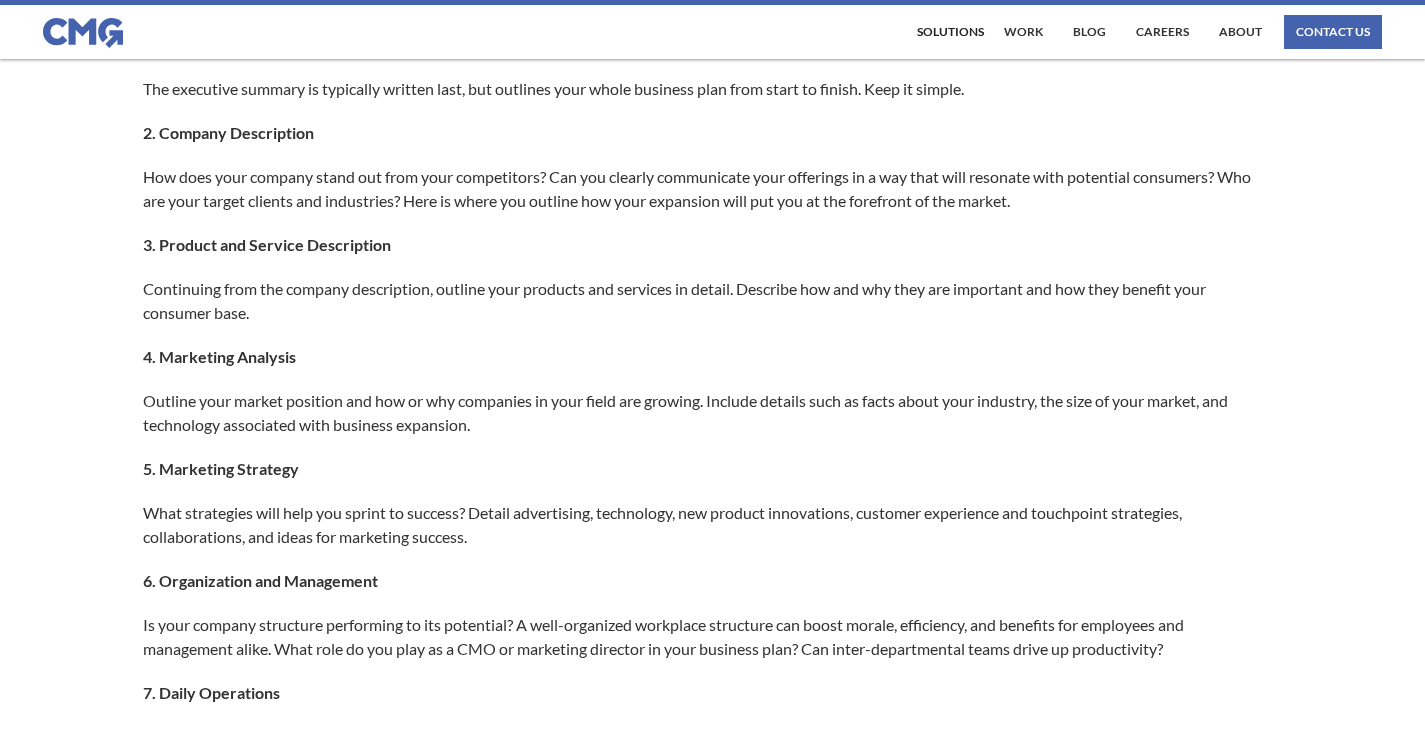 click on "Continuing from the company description, outline your products and services in detail. Describe how and why they are important and how they benefit your consumer base." at bounding box center [703, 301] 